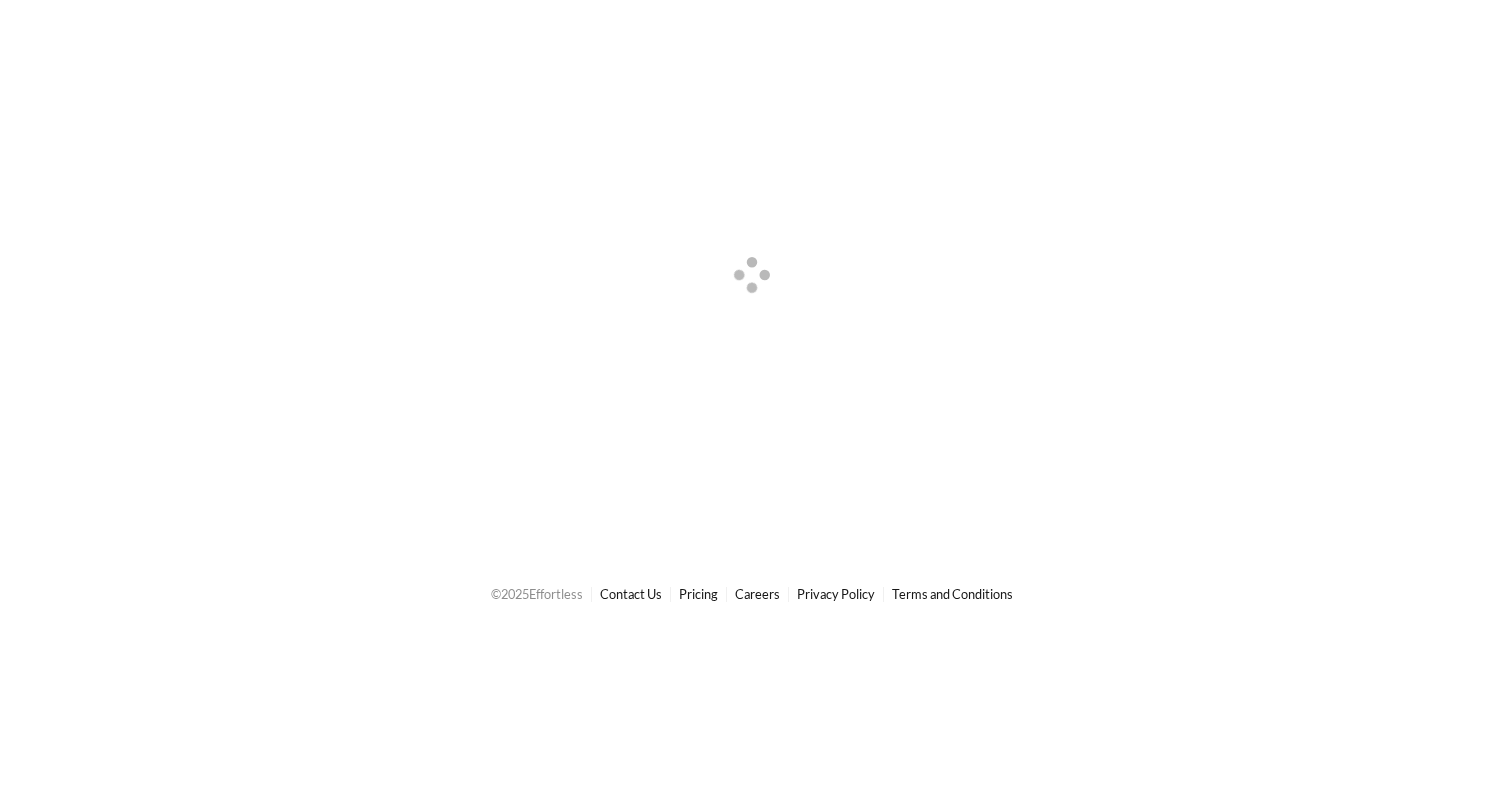 scroll, scrollTop: 0, scrollLeft: 0, axis: both 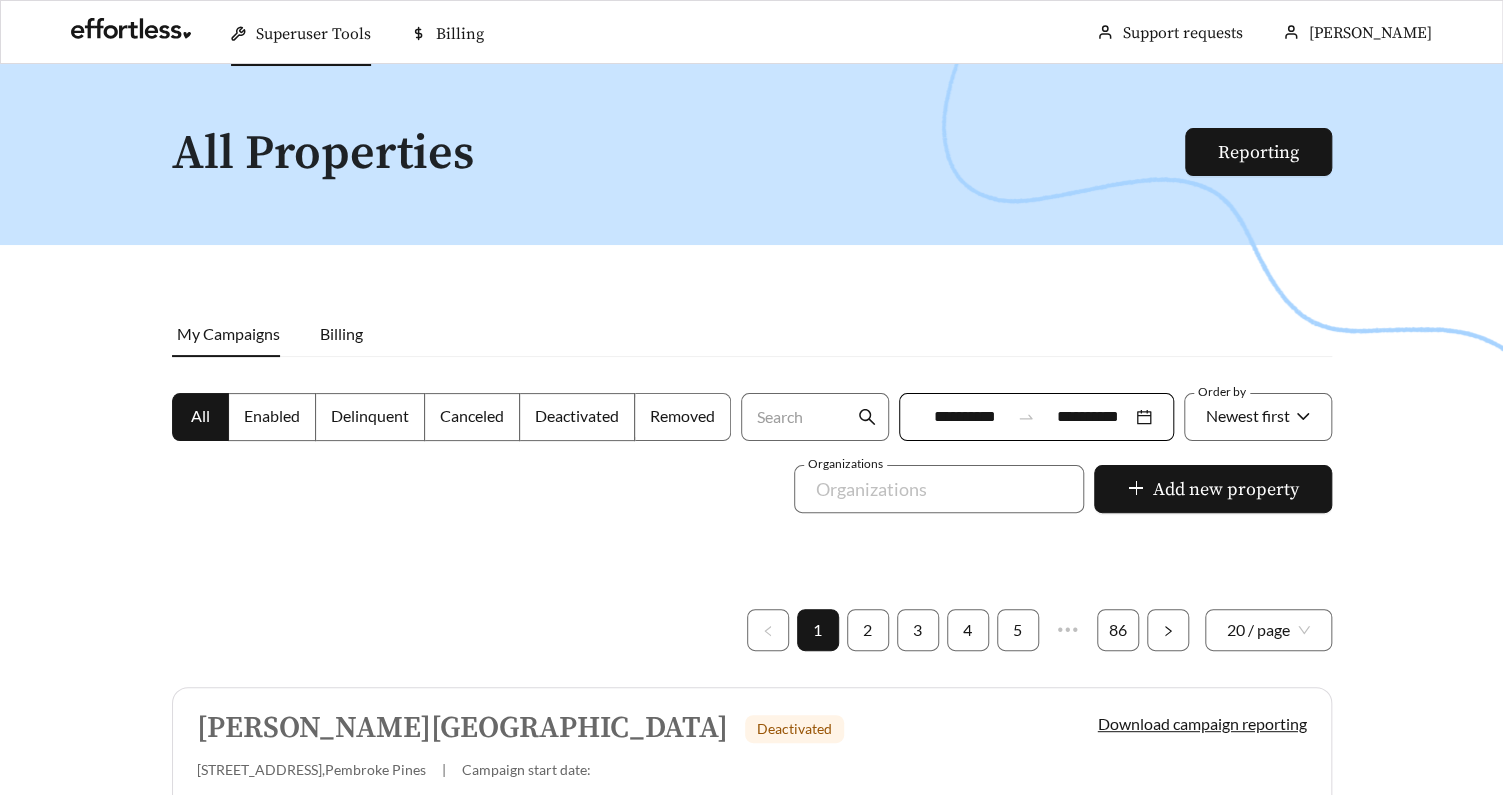 click on "Superuser Tools" at bounding box center [313, 34] 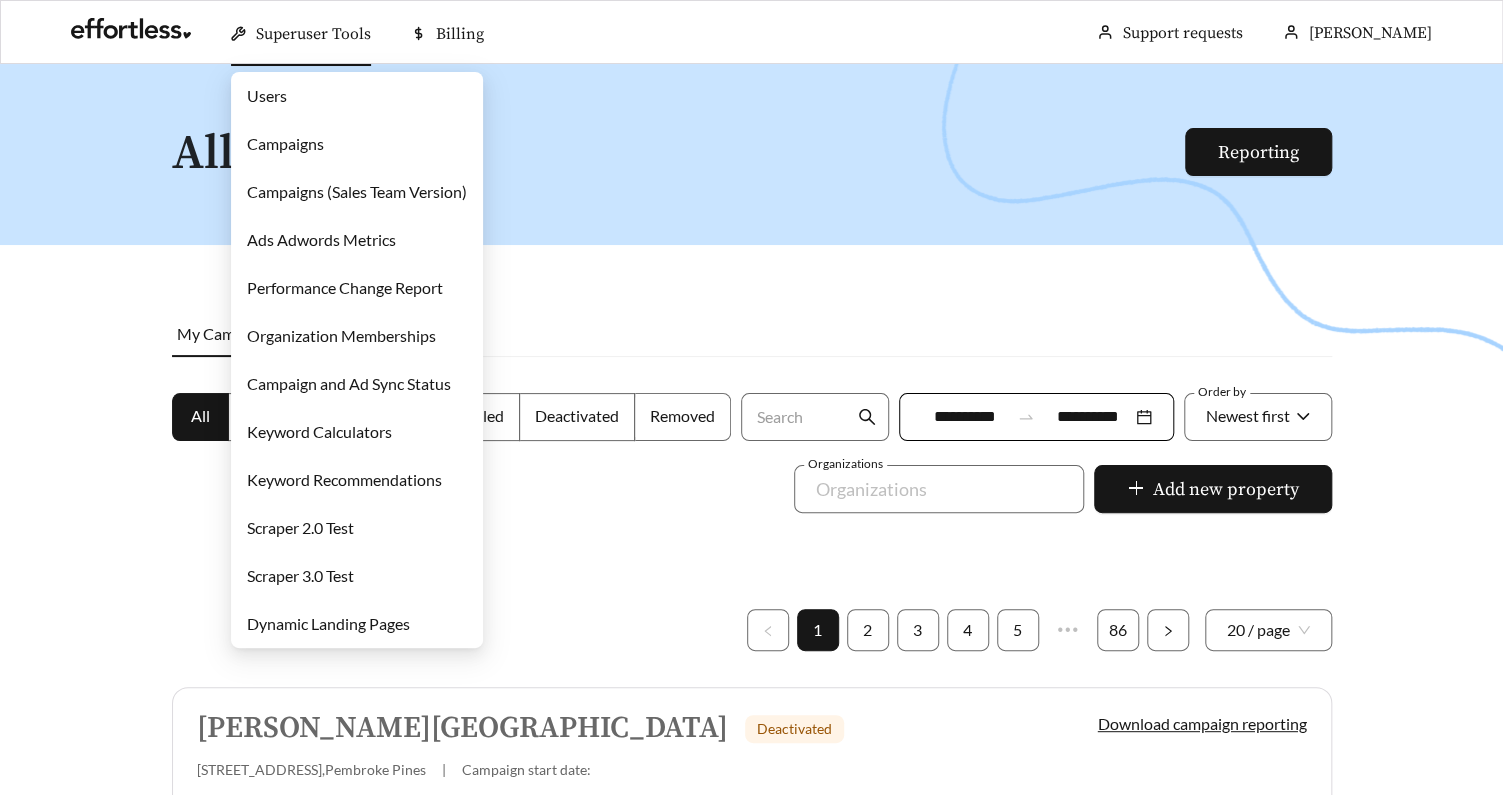 click on "Campaigns" at bounding box center (285, 143) 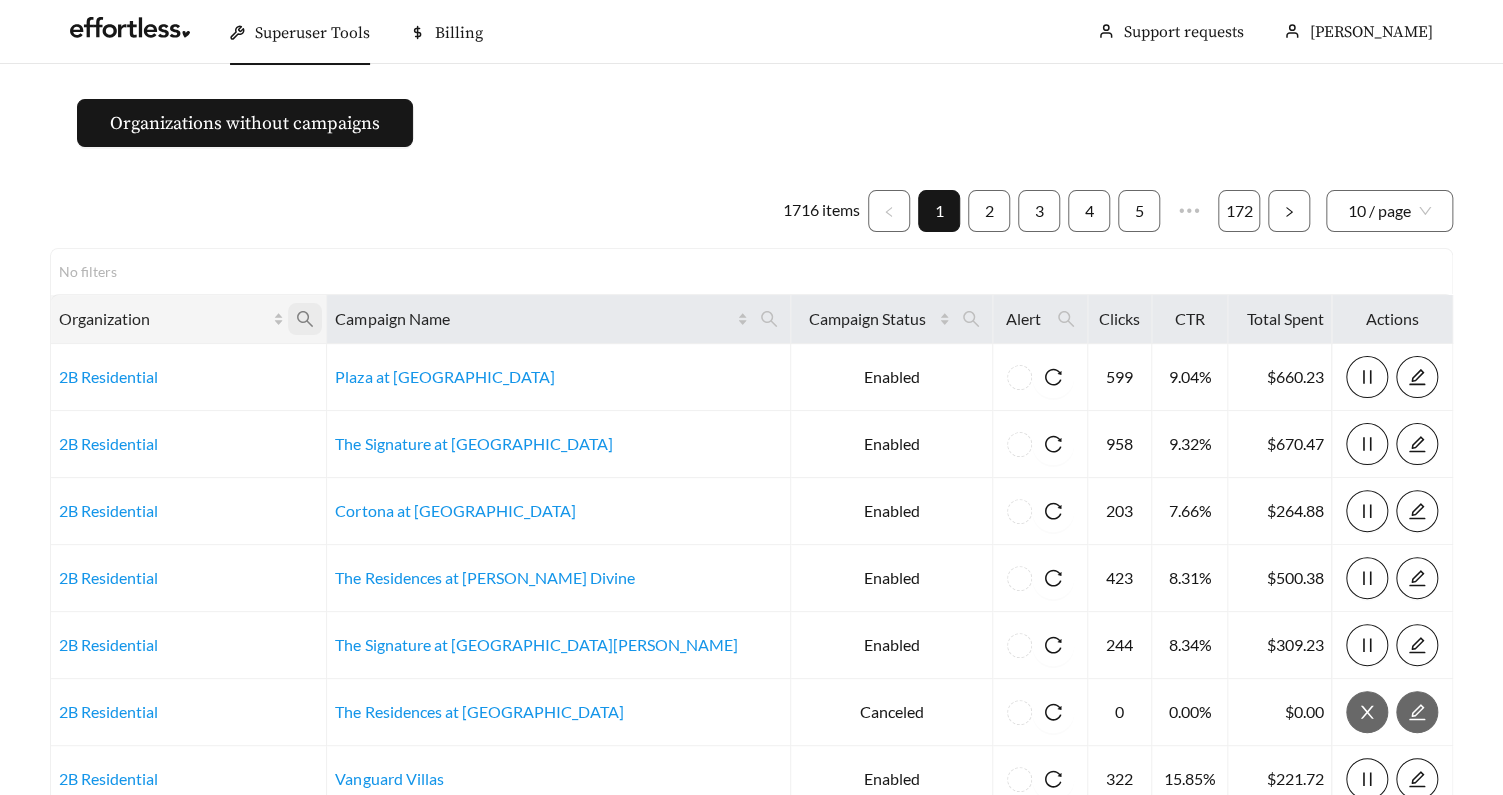 click 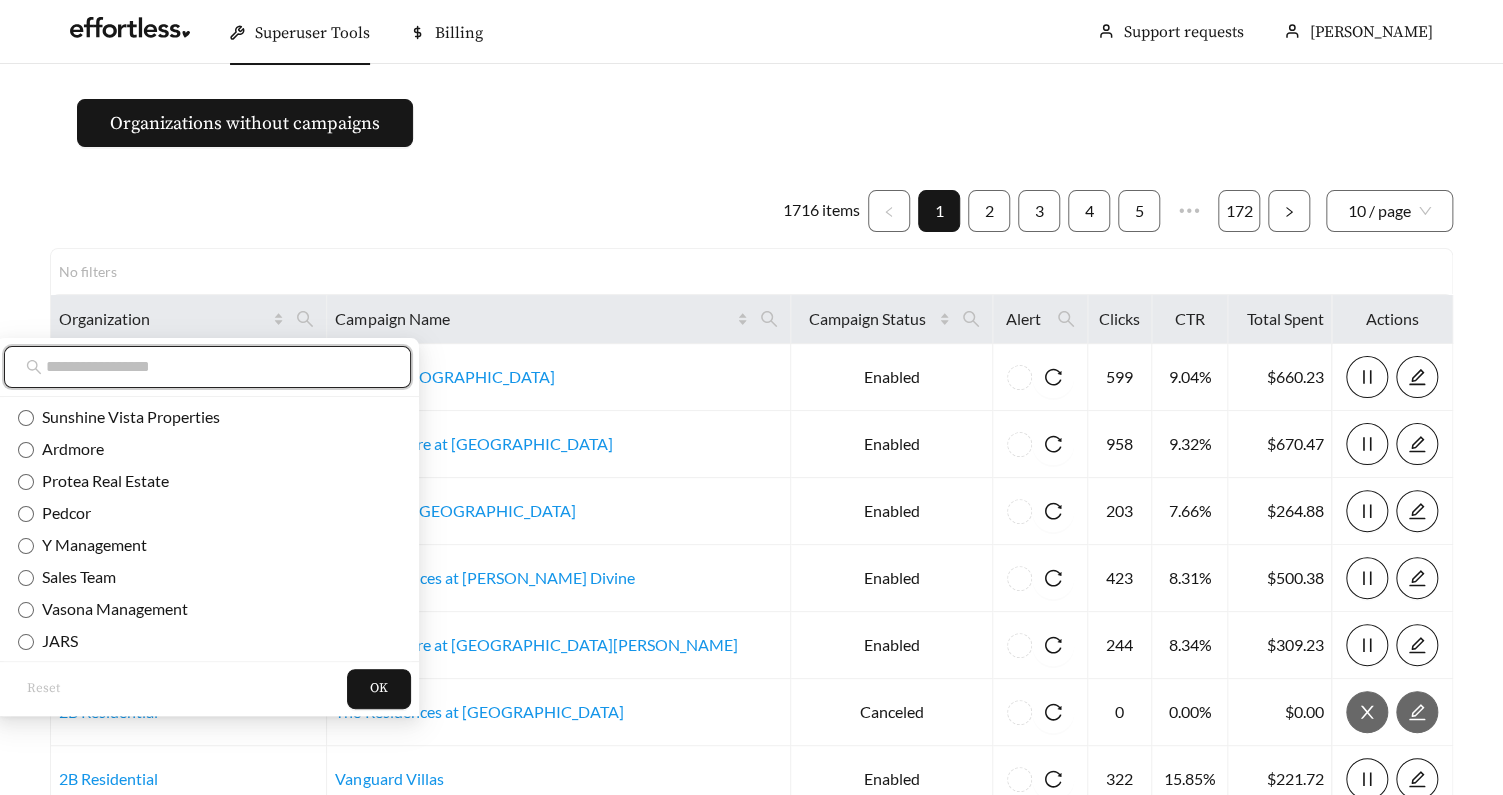 click at bounding box center [217, 367] 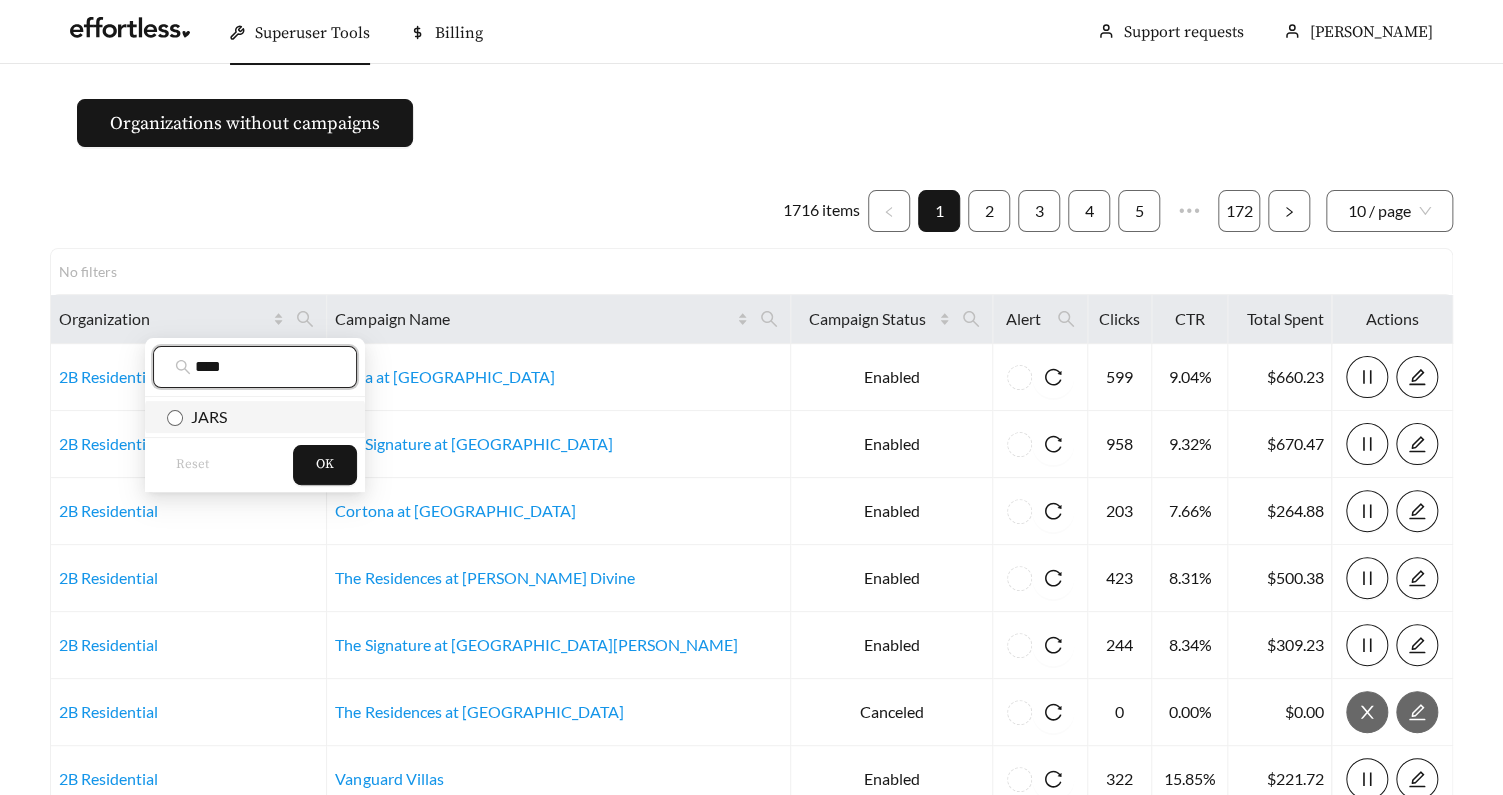type on "****" 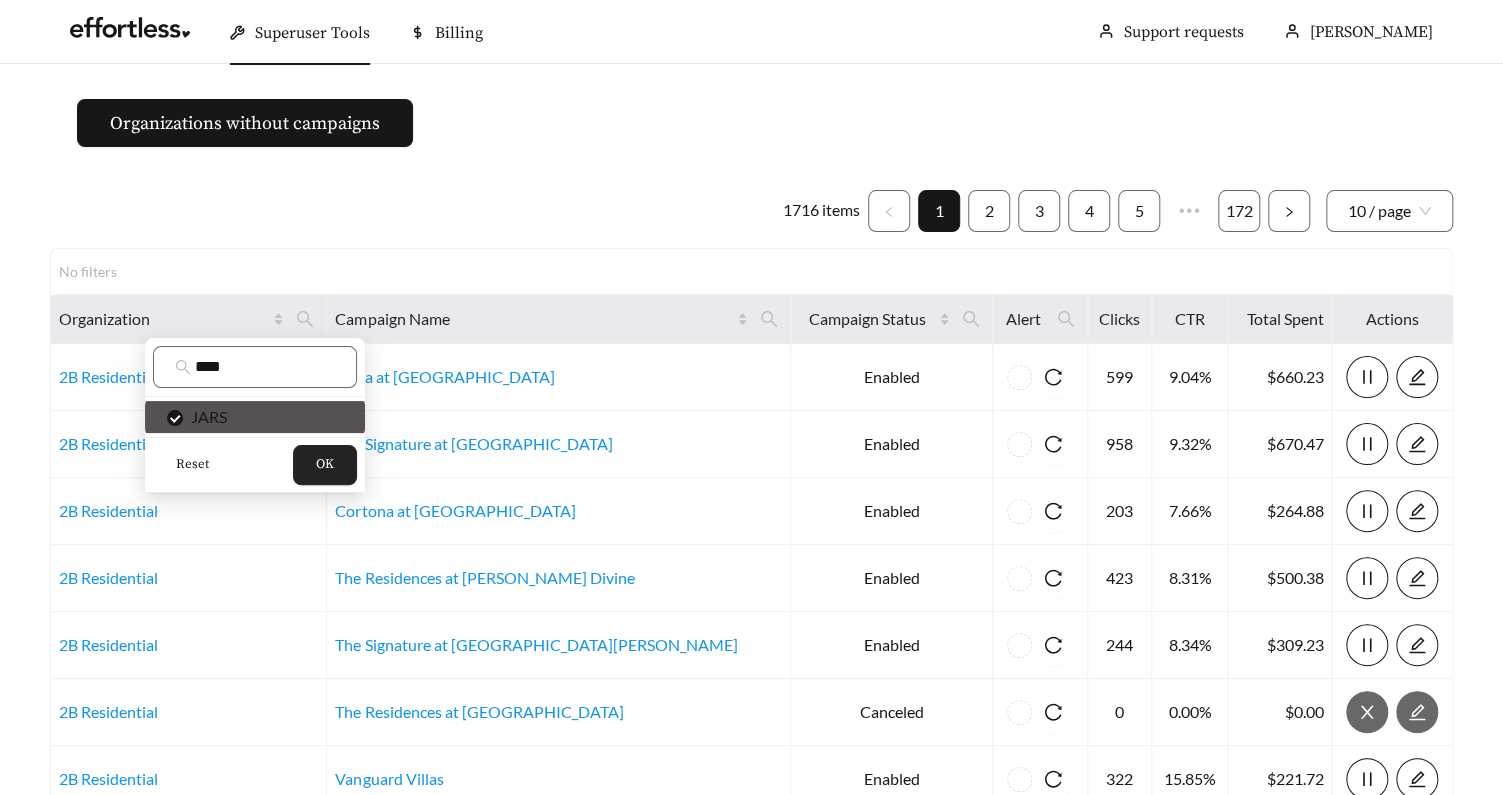 click on "OK" at bounding box center (325, 465) 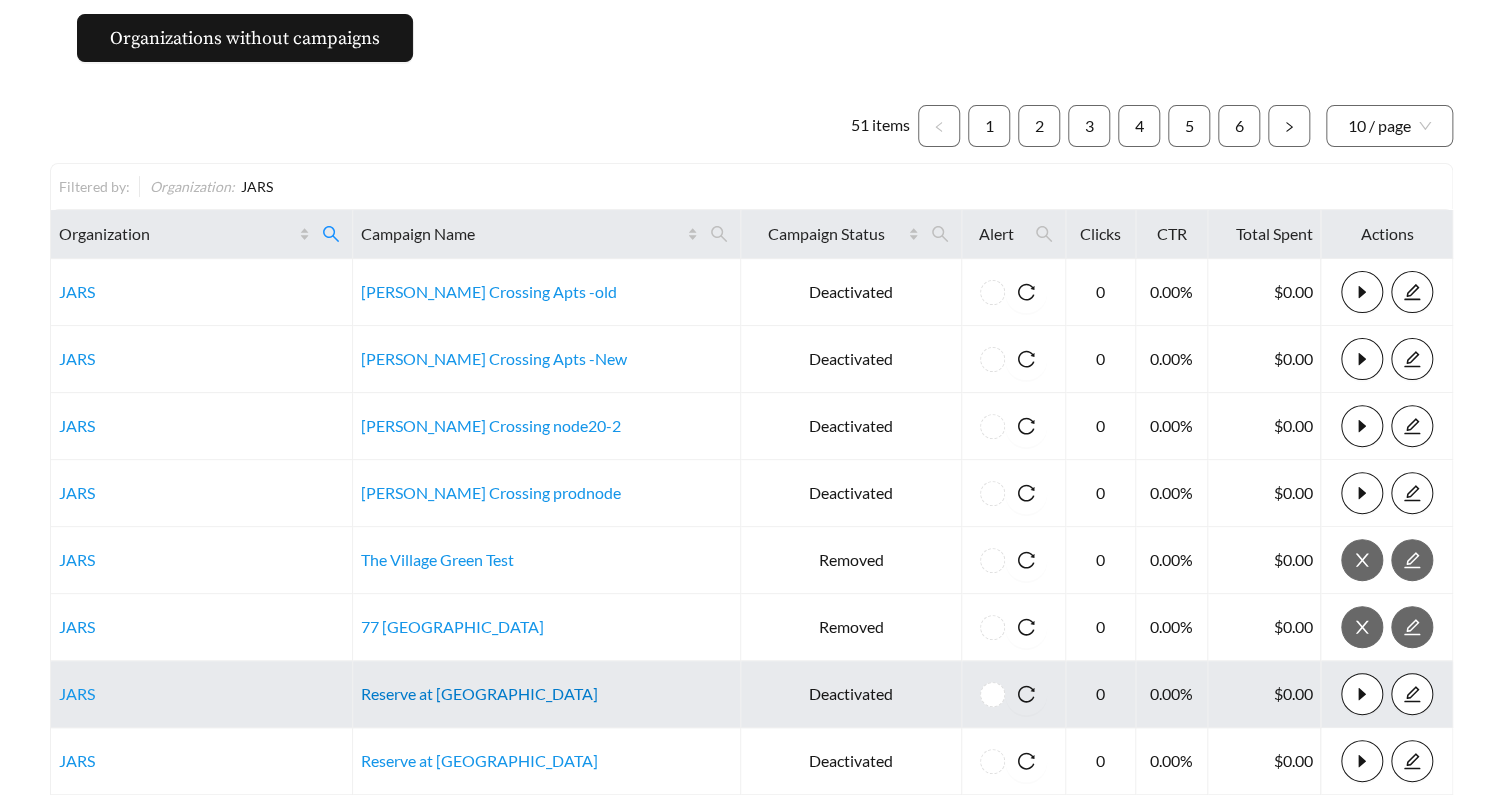 scroll, scrollTop: 76, scrollLeft: 0, axis: vertical 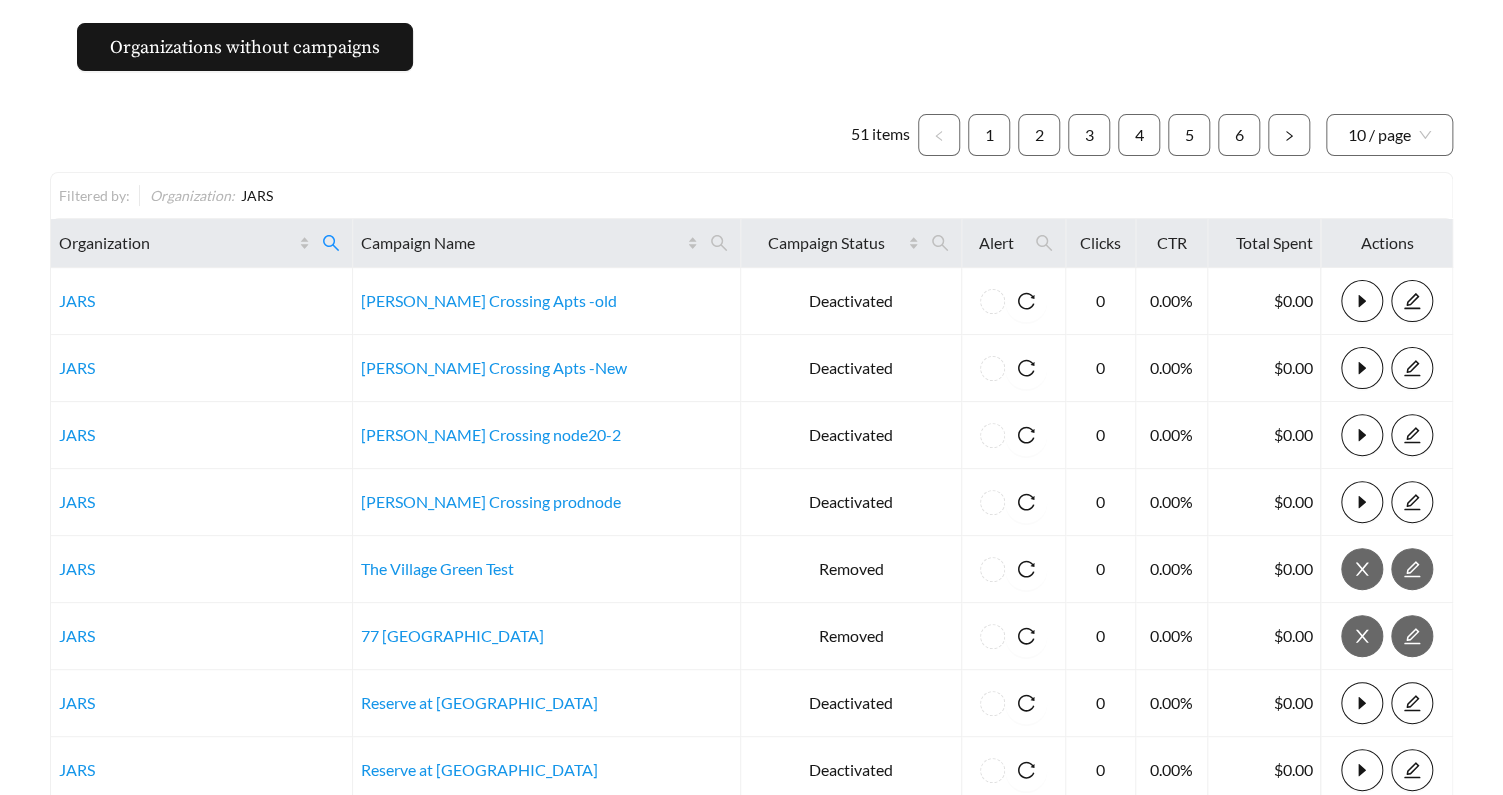 click on "51 items 1 2 3 4 5 6 10 / page Filtered by:  Organization :    JARS Organization Campaign Name Campaign Status Alert Clicks CTR Total Spent Actions                 JARS Archer Crossing Apts -old Deactivated 0 0.00% $0.00 JARS Archer Crossing Apts -New Deactivated 0 0.00% $0.00 JARS Archer Crossing node20-2 Deactivated 0 0.00% $0.00 JARS Archer Crossing prodnode Deactivated 0 0.00% $0.00 JARS The Village Green Test Removed 0 0.00% $0.00 JARS 77 Davisville Removed 0 0.00% $0.00 JARS Reserve at Wau-CanadaCode Deactivated 0 0.00% $0.00 JARS Reserve at WauCanada2 Deactivated 0 0.00% $0.00 JARS Reserve at Wau - ImageTst Deactivated 0 0.00% $0.00 JARS Archer Crossing Apartments - 29 Deactivated 0 0.00% $0.00 51 items 1 2 3 4 5 6 10 / page" at bounding box center (751, 555) 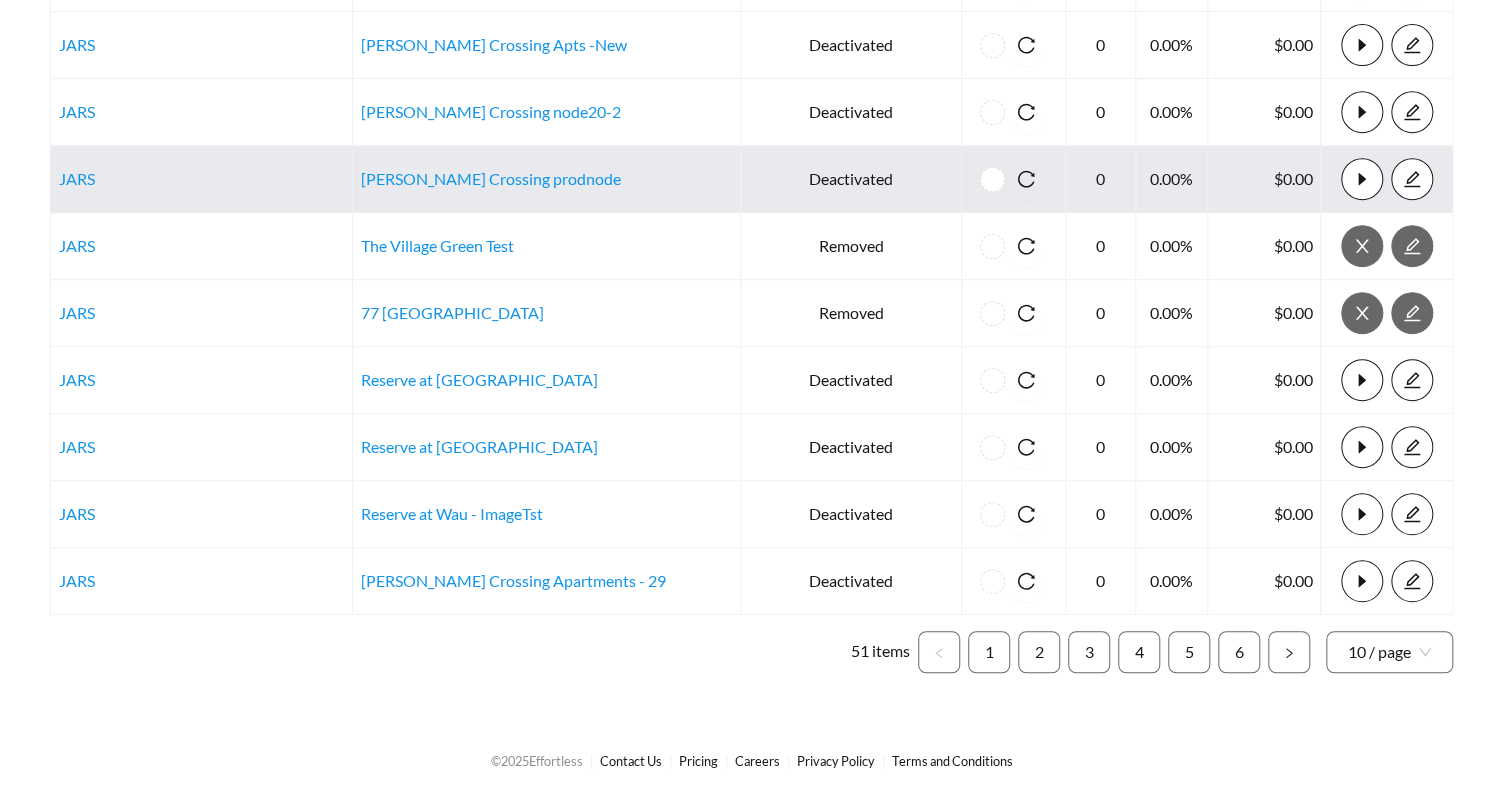 scroll, scrollTop: 397, scrollLeft: 0, axis: vertical 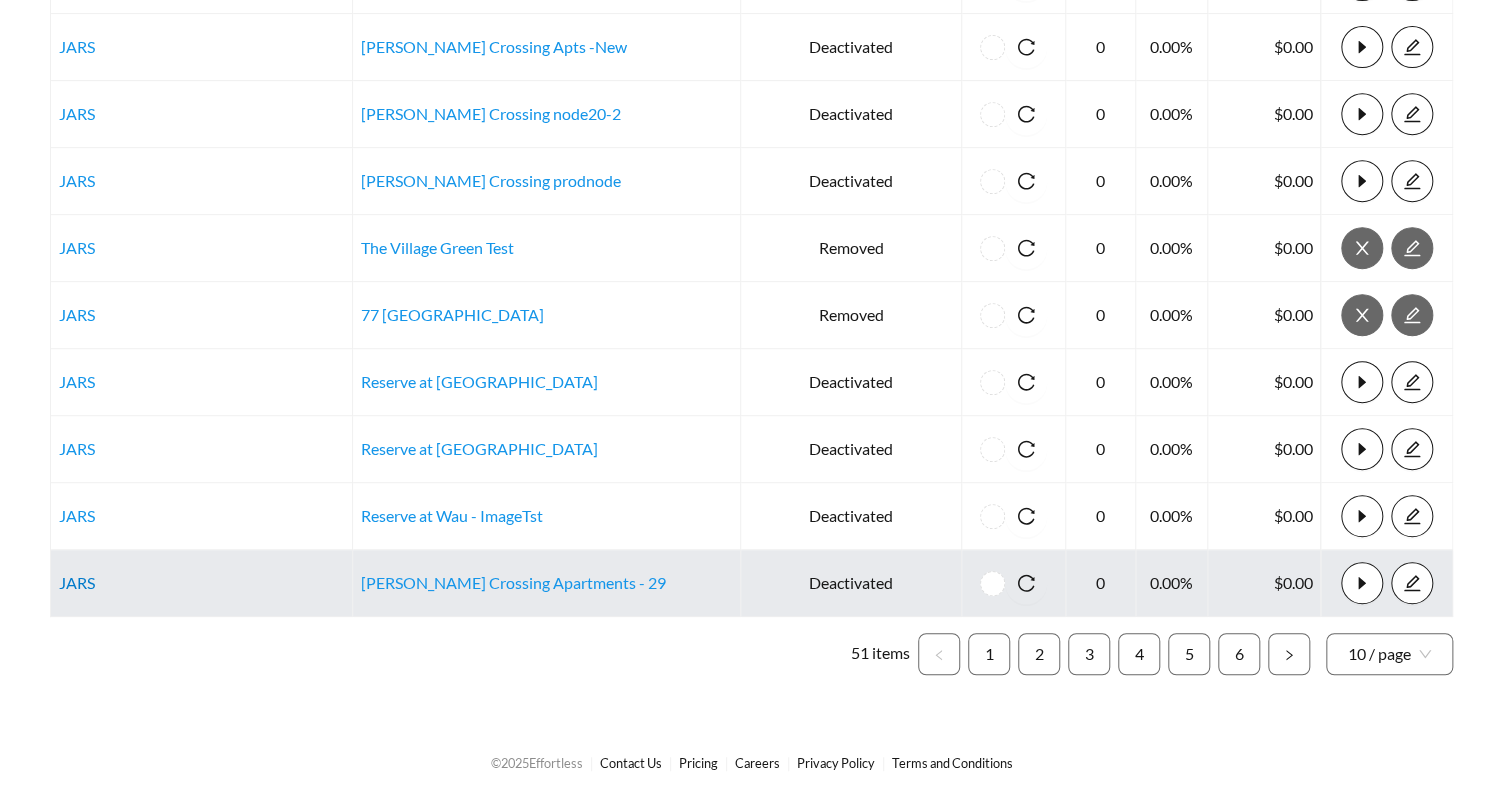 click on "JARS" at bounding box center [77, 582] 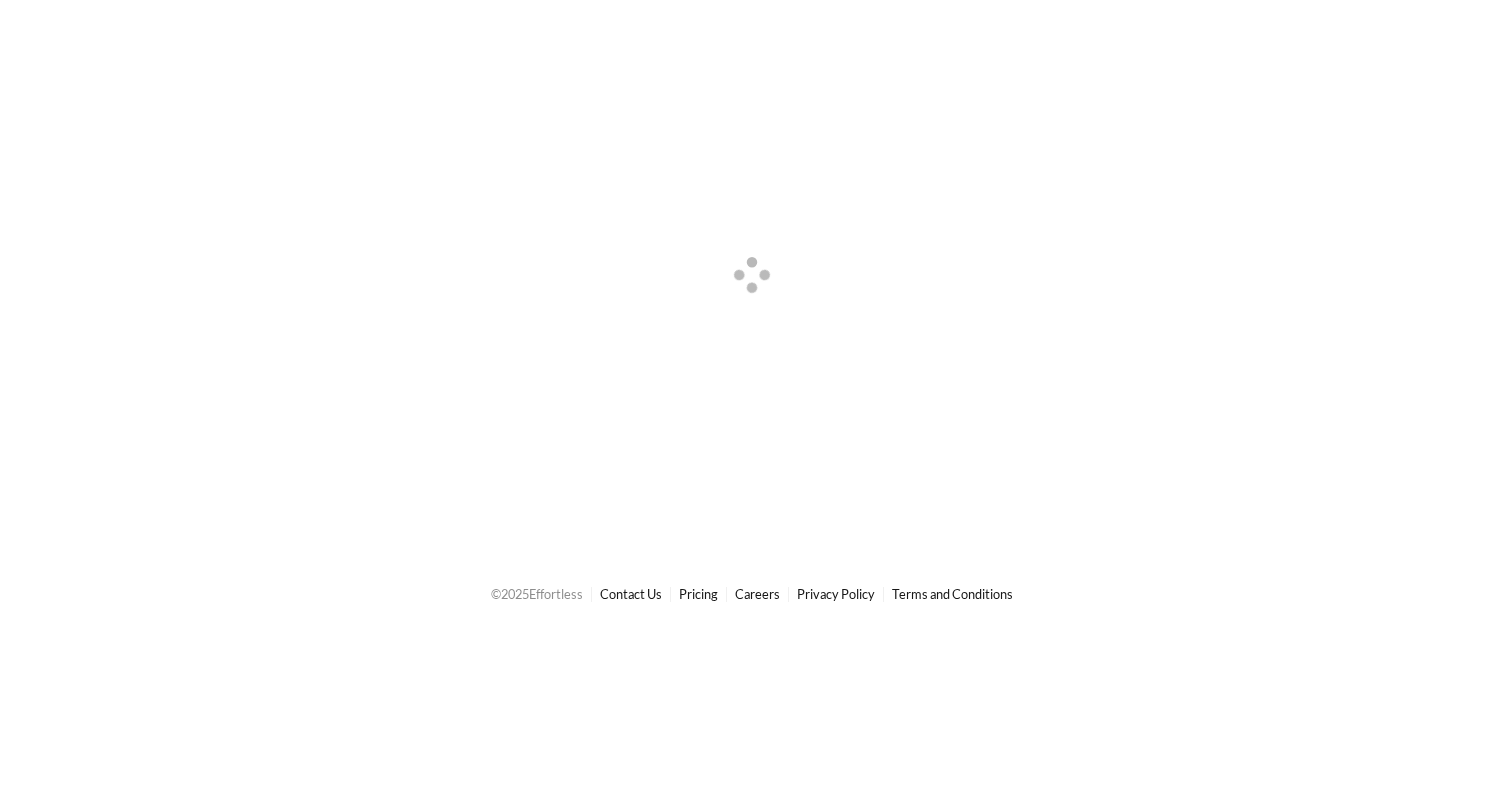 scroll, scrollTop: 0, scrollLeft: 0, axis: both 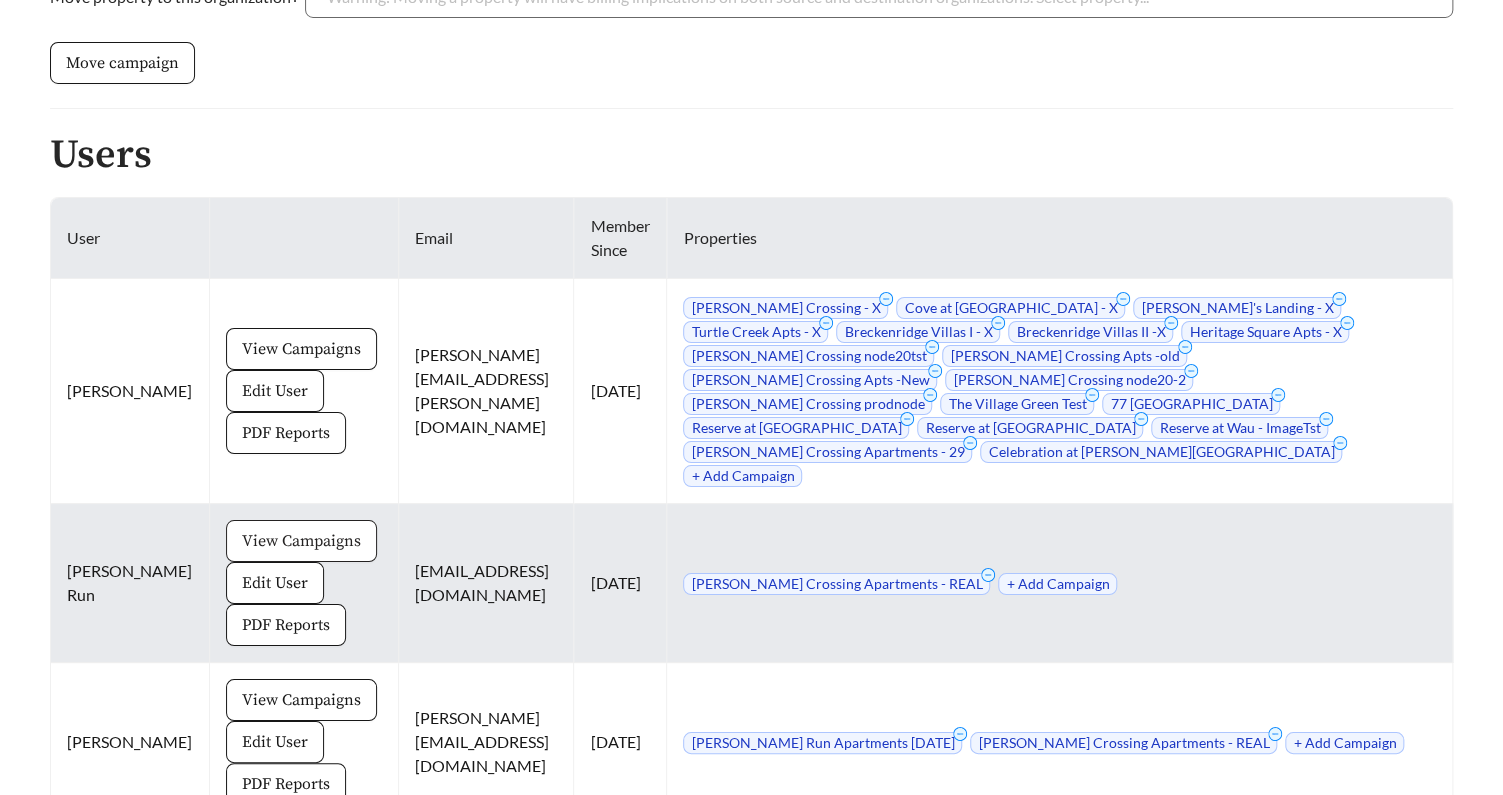 click on "View Campaigns" at bounding box center (301, 541) 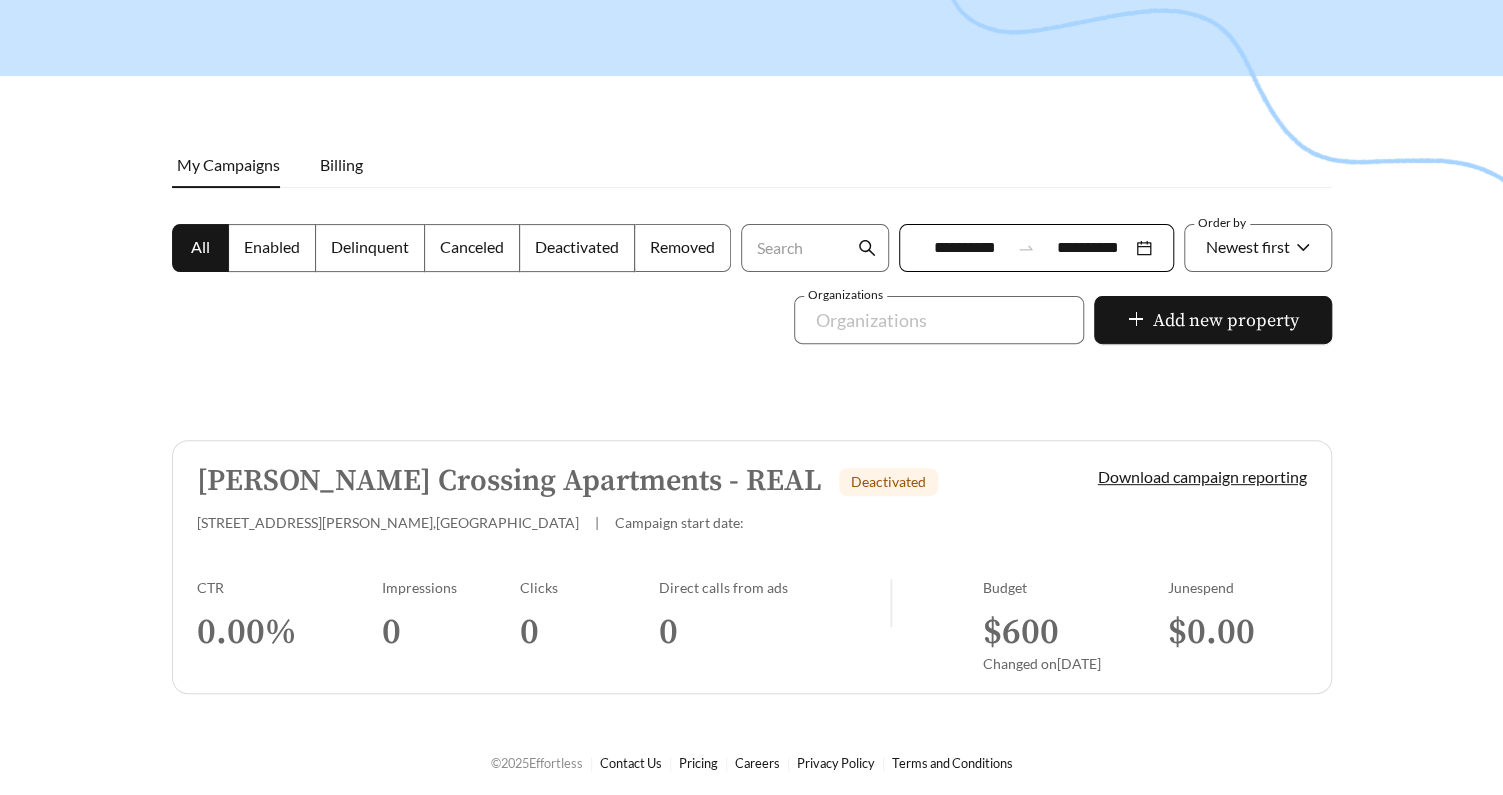 scroll, scrollTop: 168, scrollLeft: 0, axis: vertical 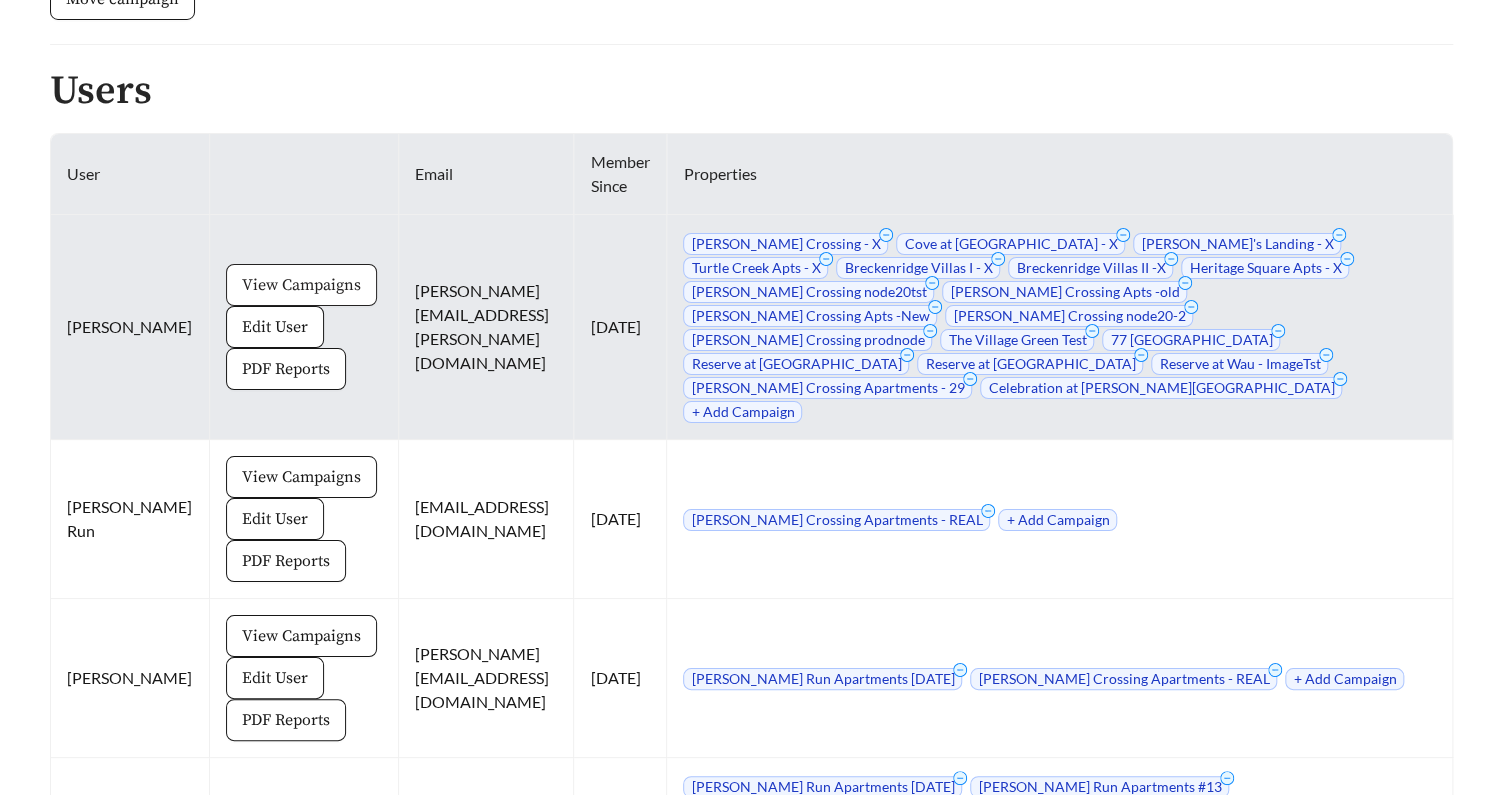 click on "View Campaigns" at bounding box center [301, 285] 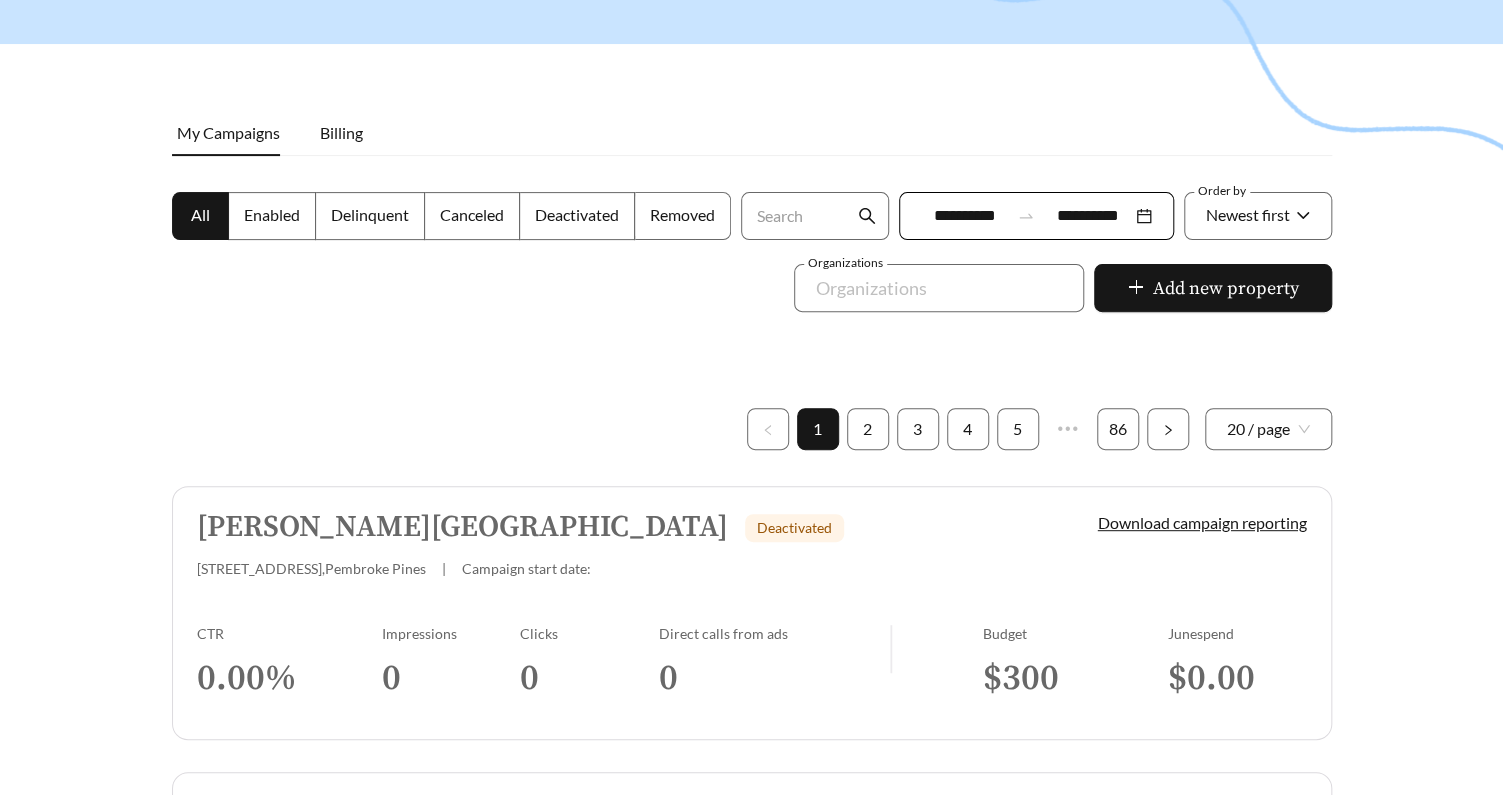 scroll, scrollTop: 213, scrollLeft: 0, axis: vertical 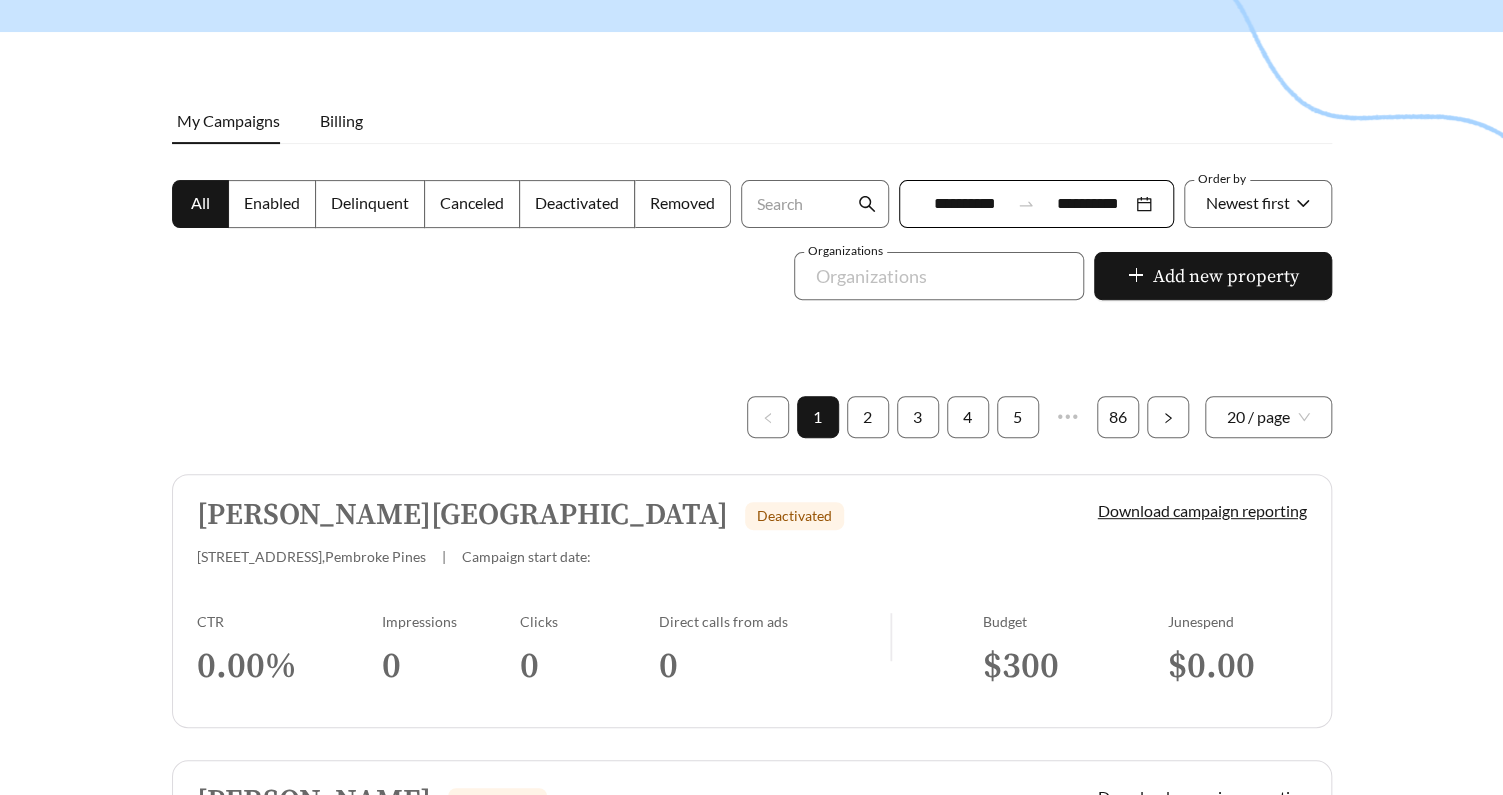 click on "Enabled" at bounding box center [272, 202] 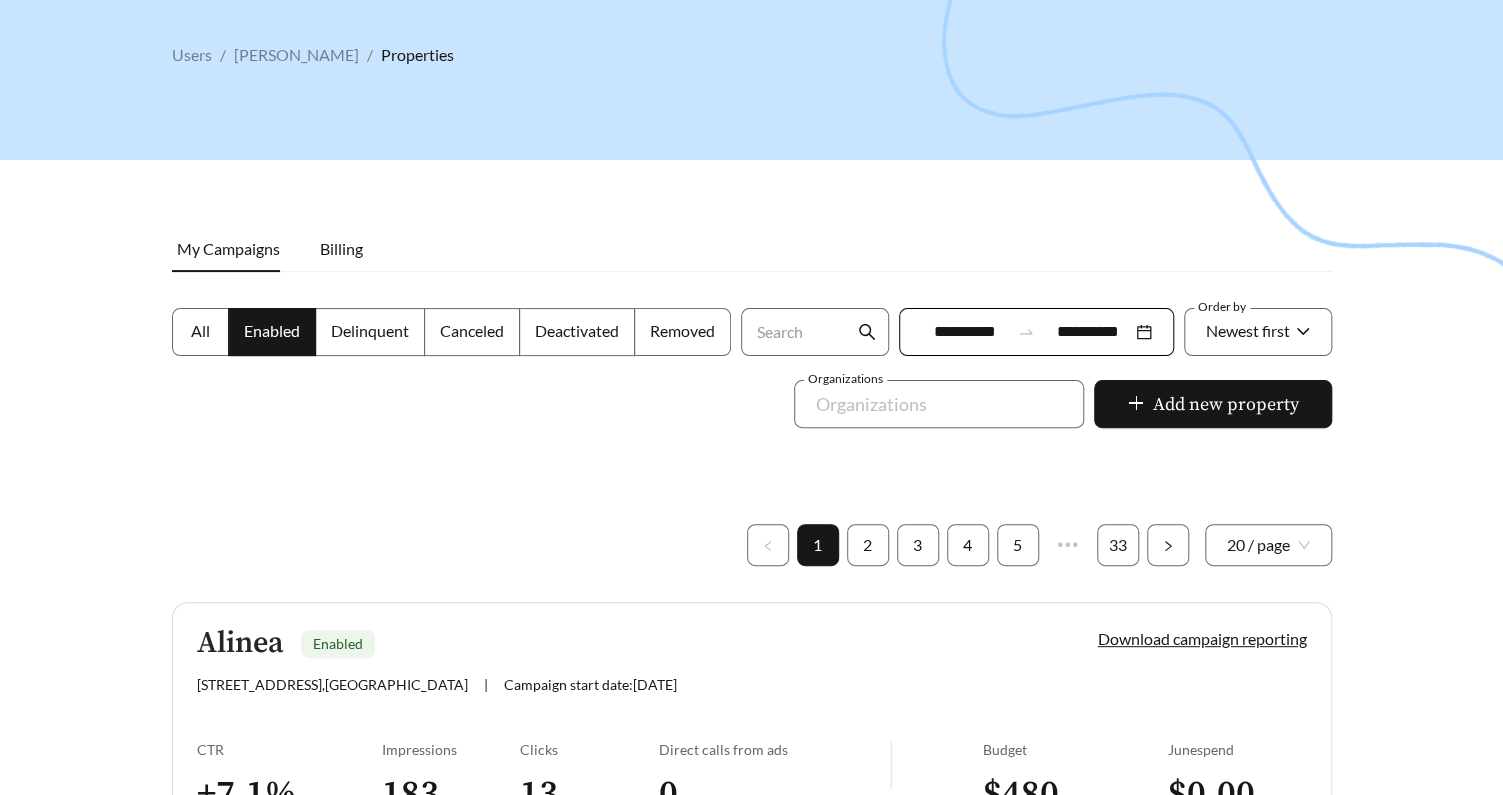 scroll, scrollTop: 73, scrollLeft: 0, axis: vertical 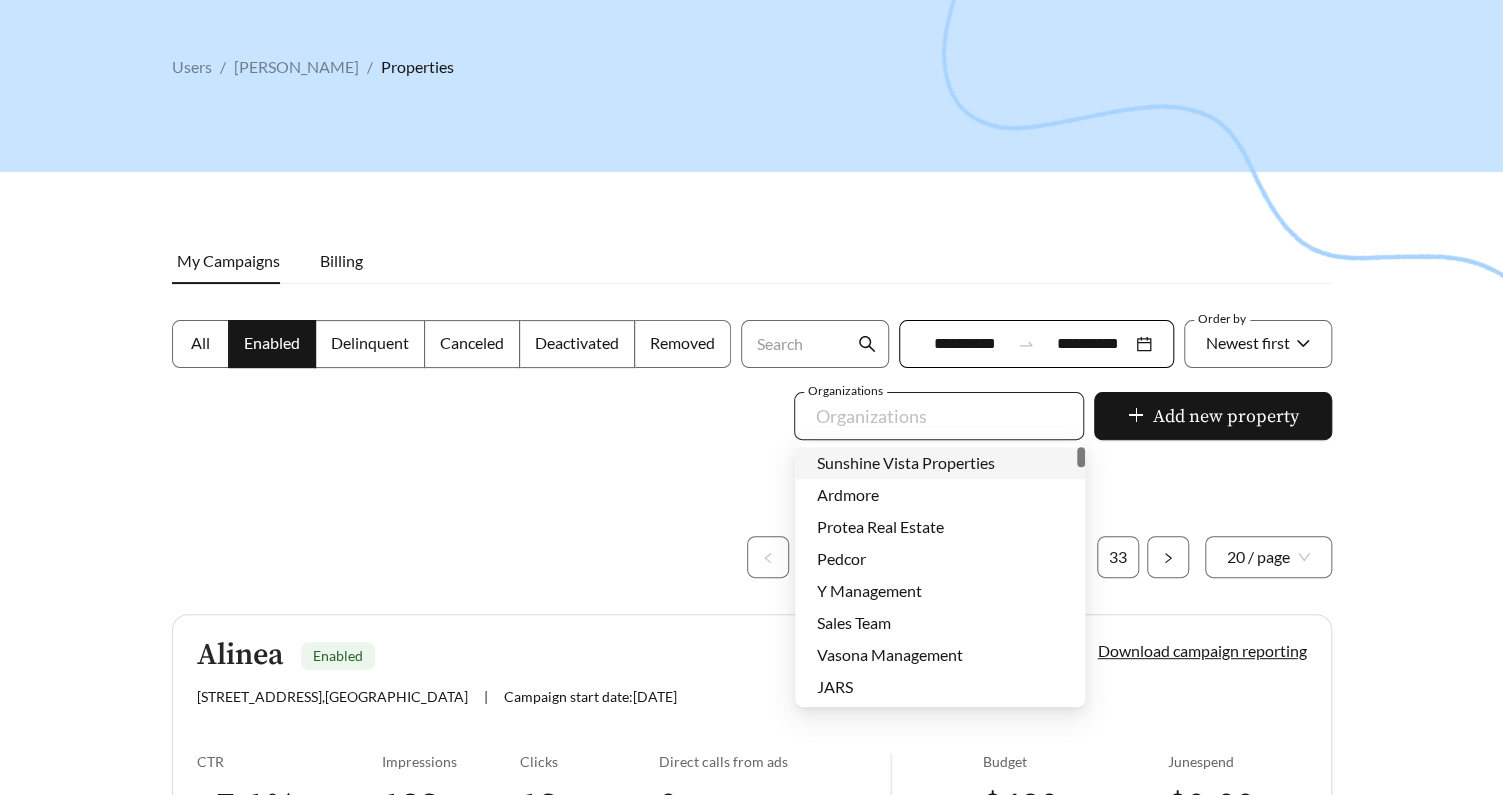 click on "Organizations" at bounding box center (939, 416) 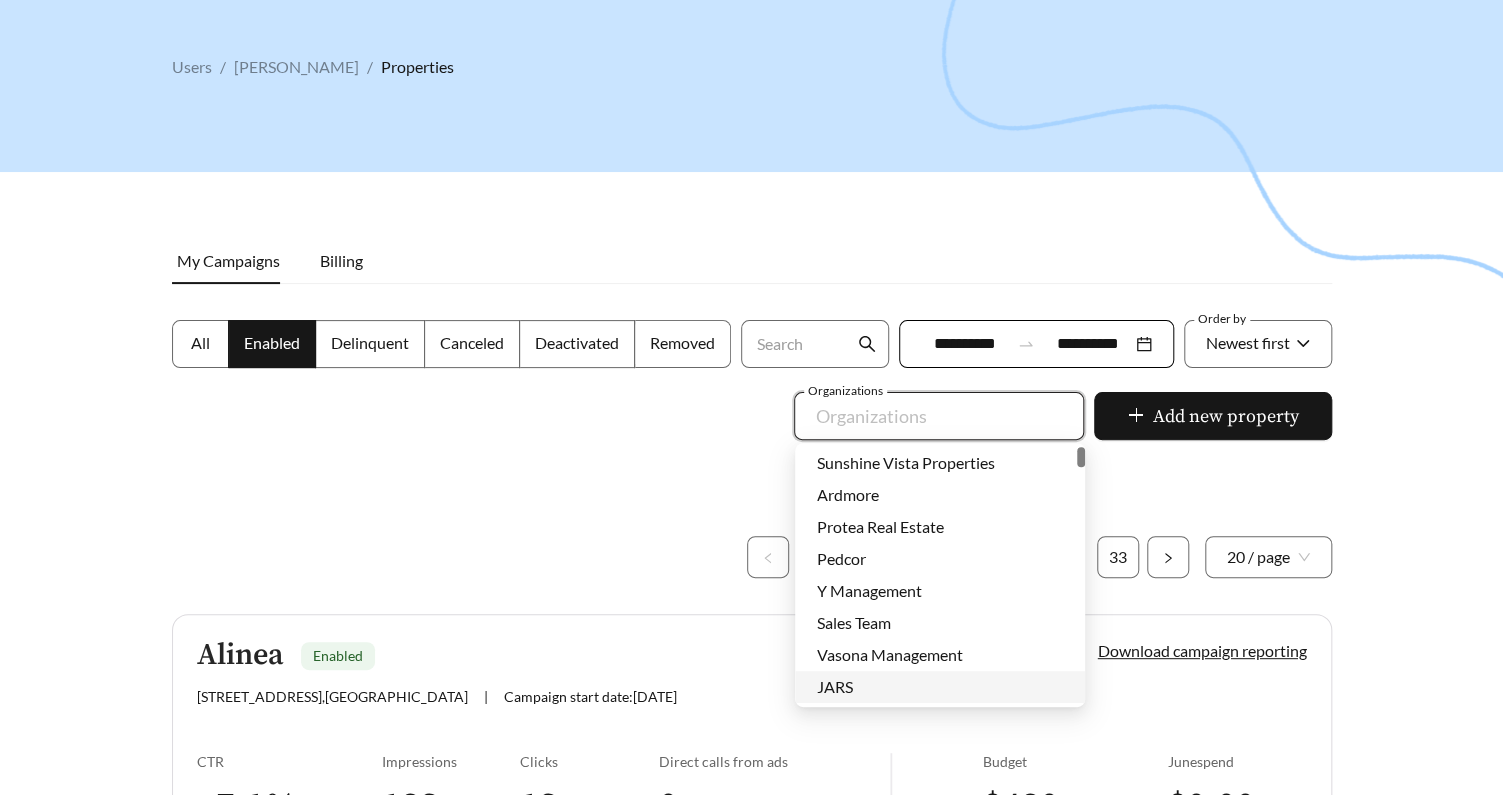 click on "JARS" at bounding box center [940, 687] 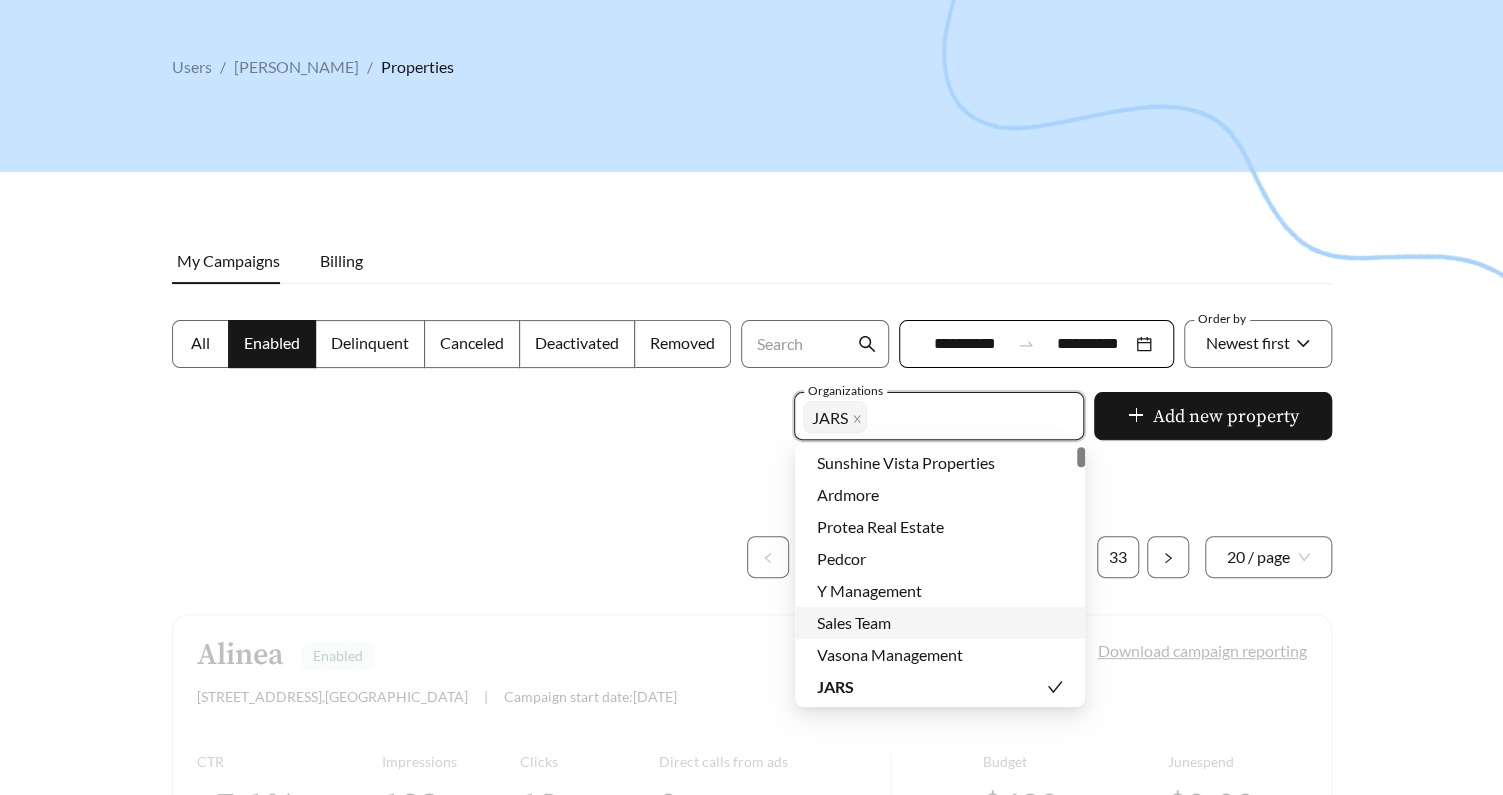 click at bounding box center (751, 388) 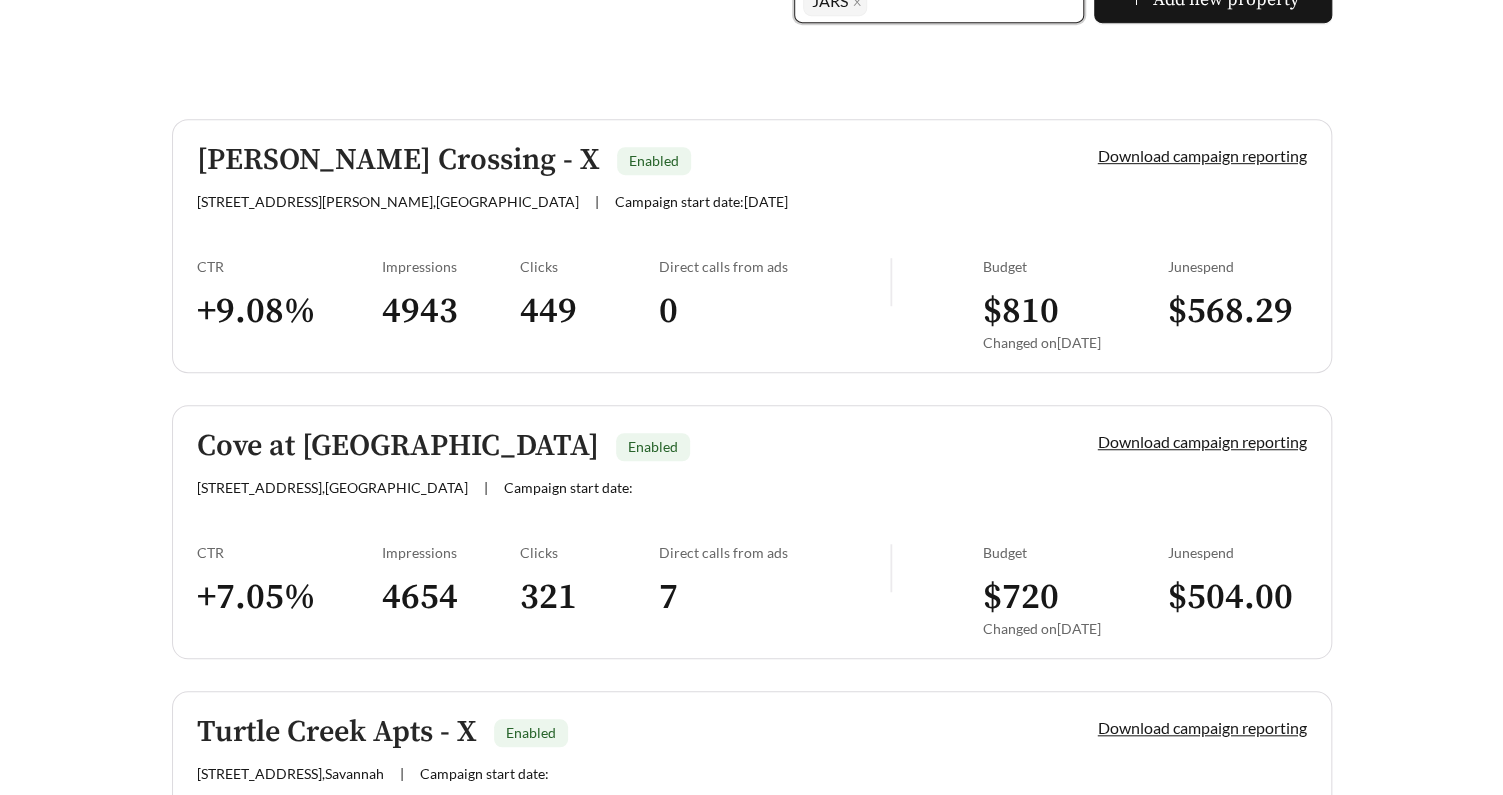 scroll, scrollTop: 494, scrollLeft: 0, axis: vertical 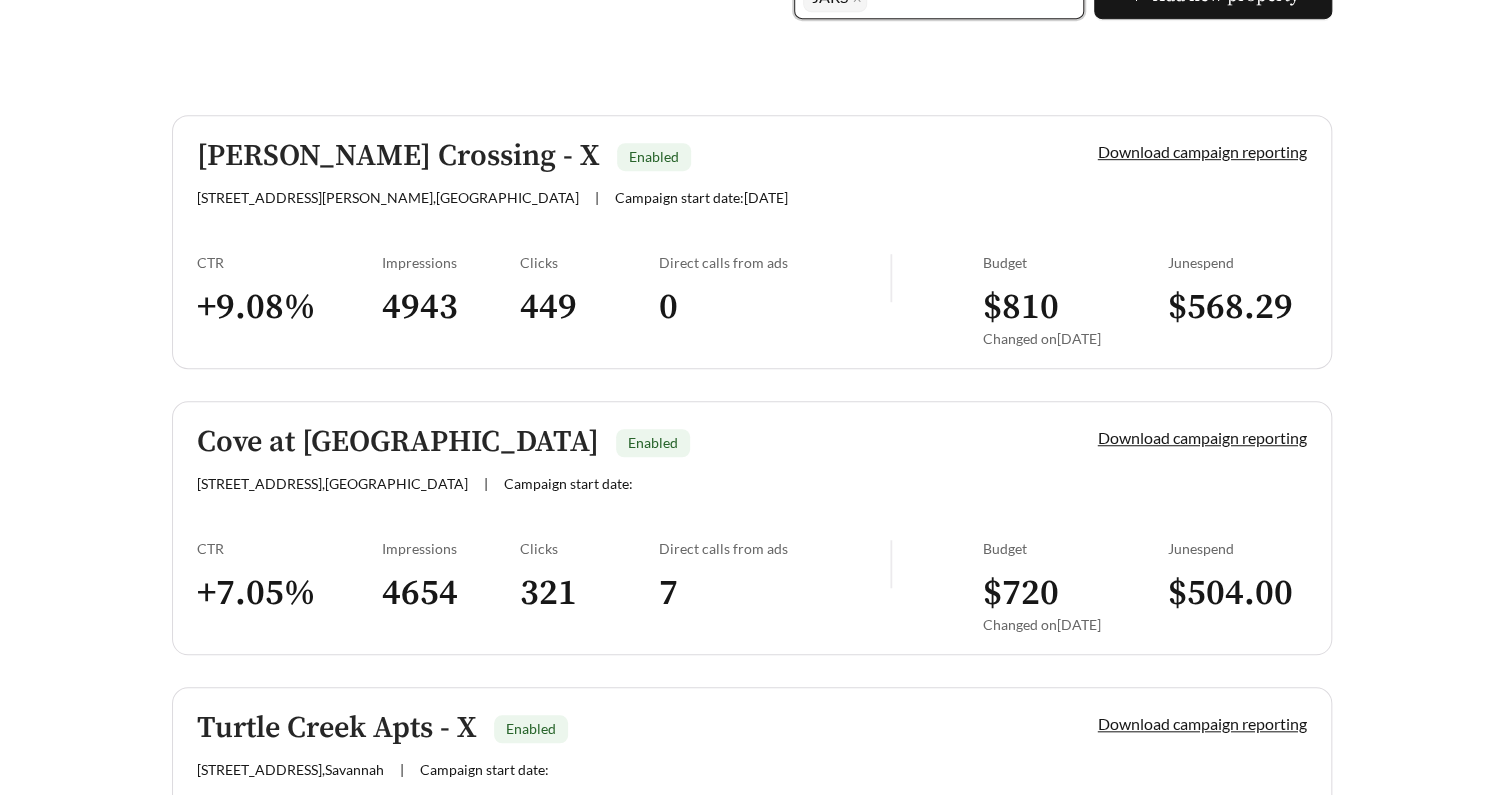 click on "[PERSON_NAME] Crossing - X" at bounding box center [398, 156] 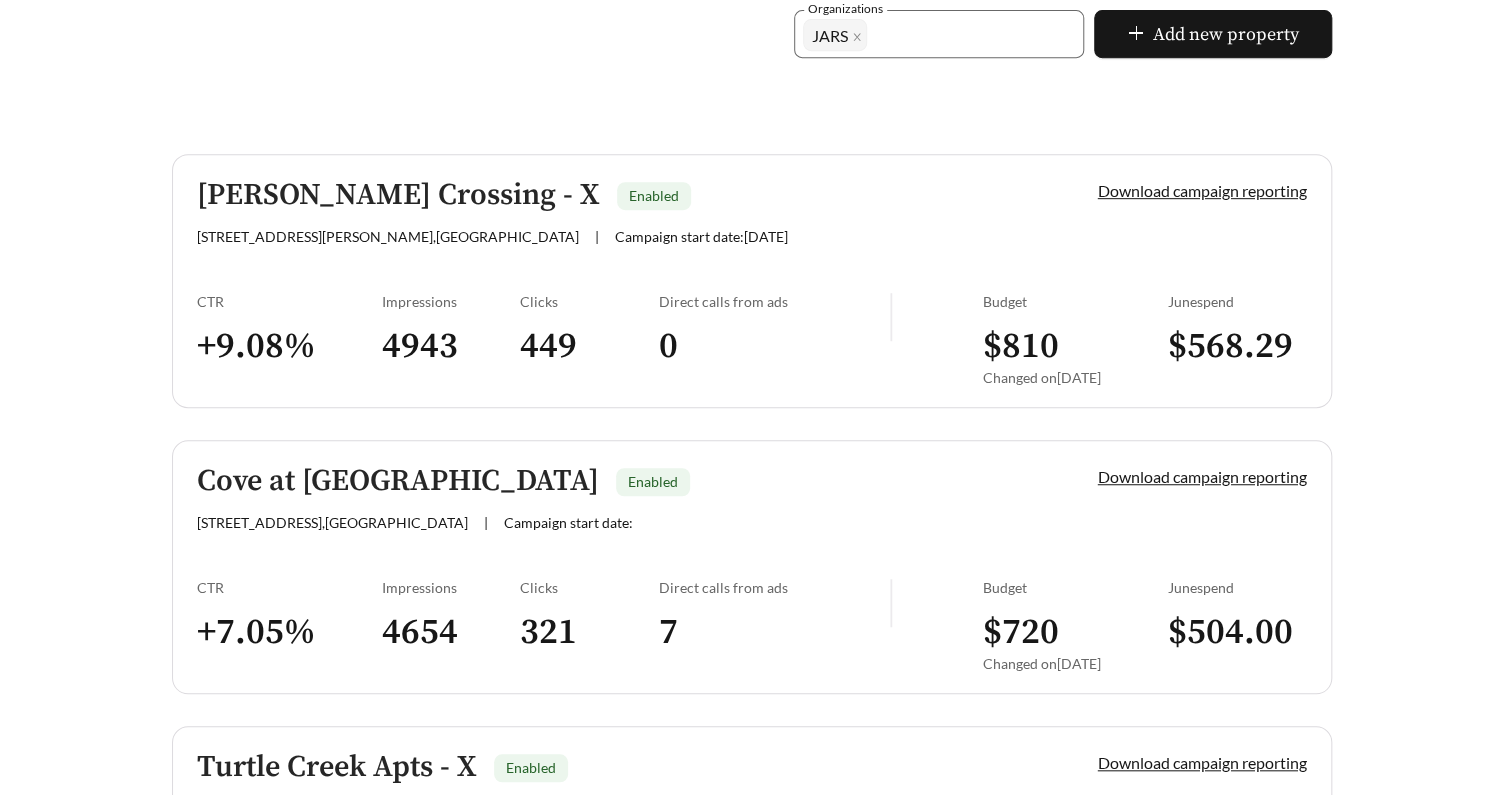 scroll, scrollTop: 380, scrollLeft: 0, axis: vertical 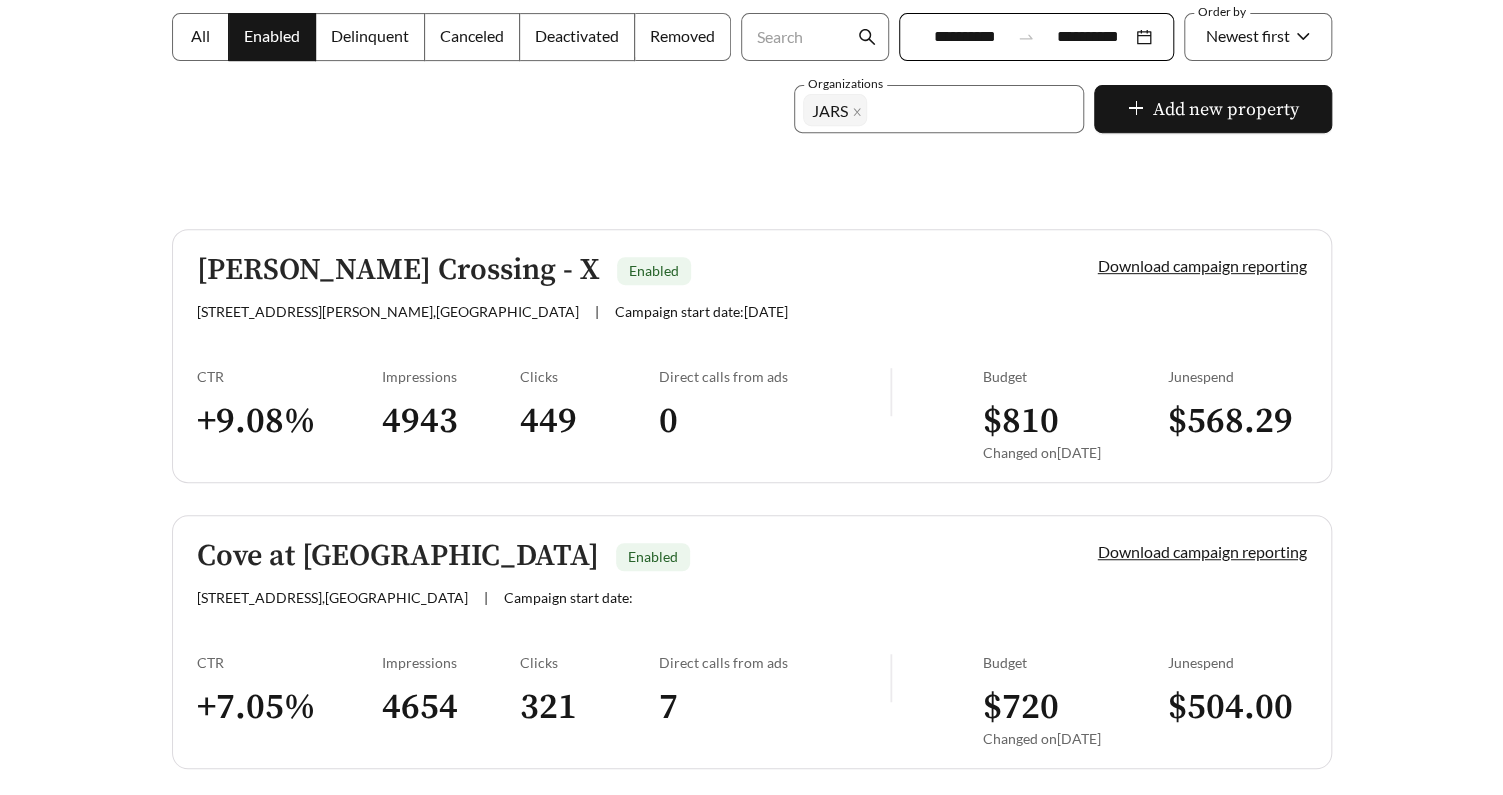 click on "Archer Crossing - X Enabled" at bounding box center [613, 270] 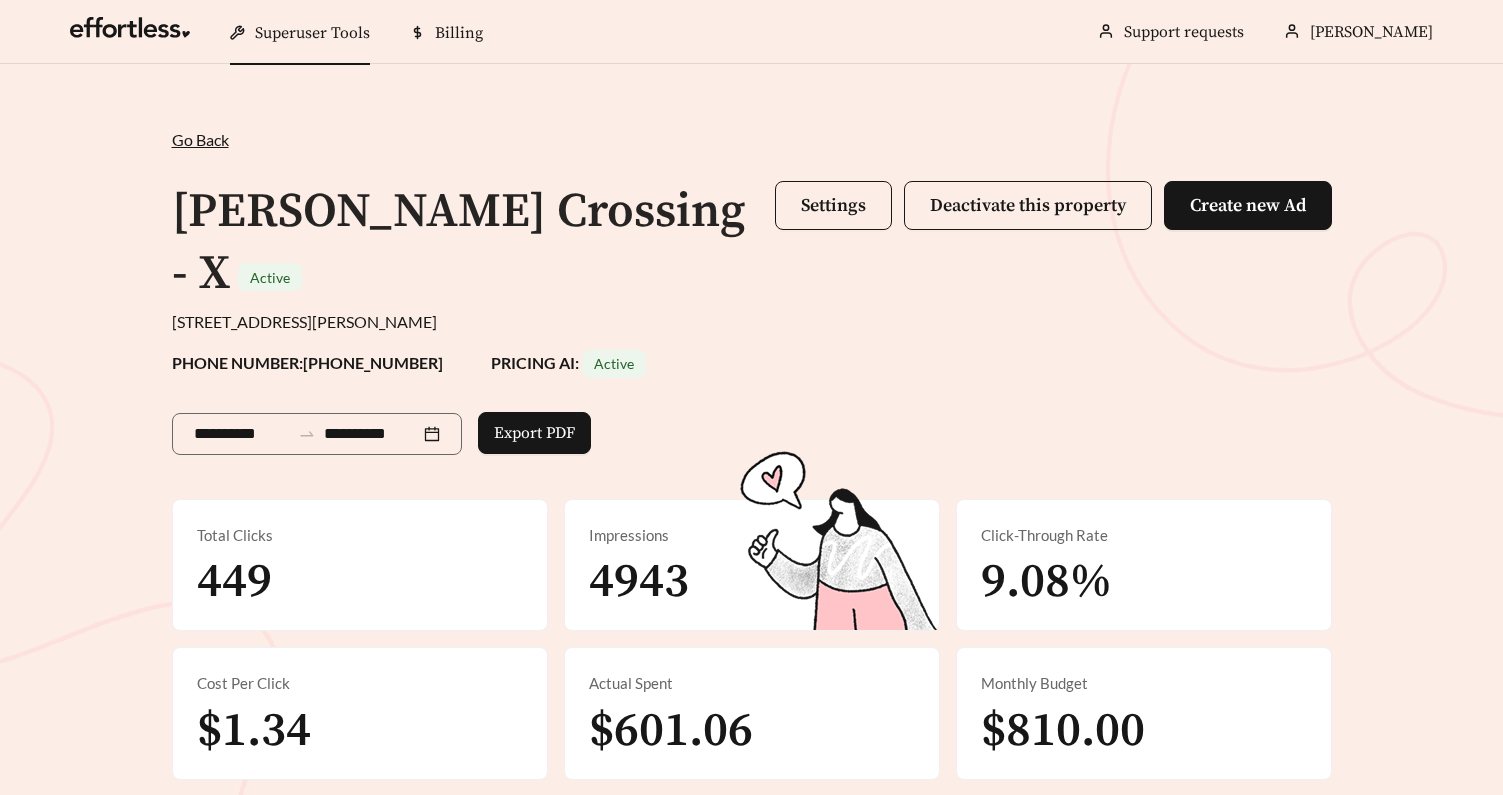scroll, scrollTop: 0, scrollLeft: 0, axis: both 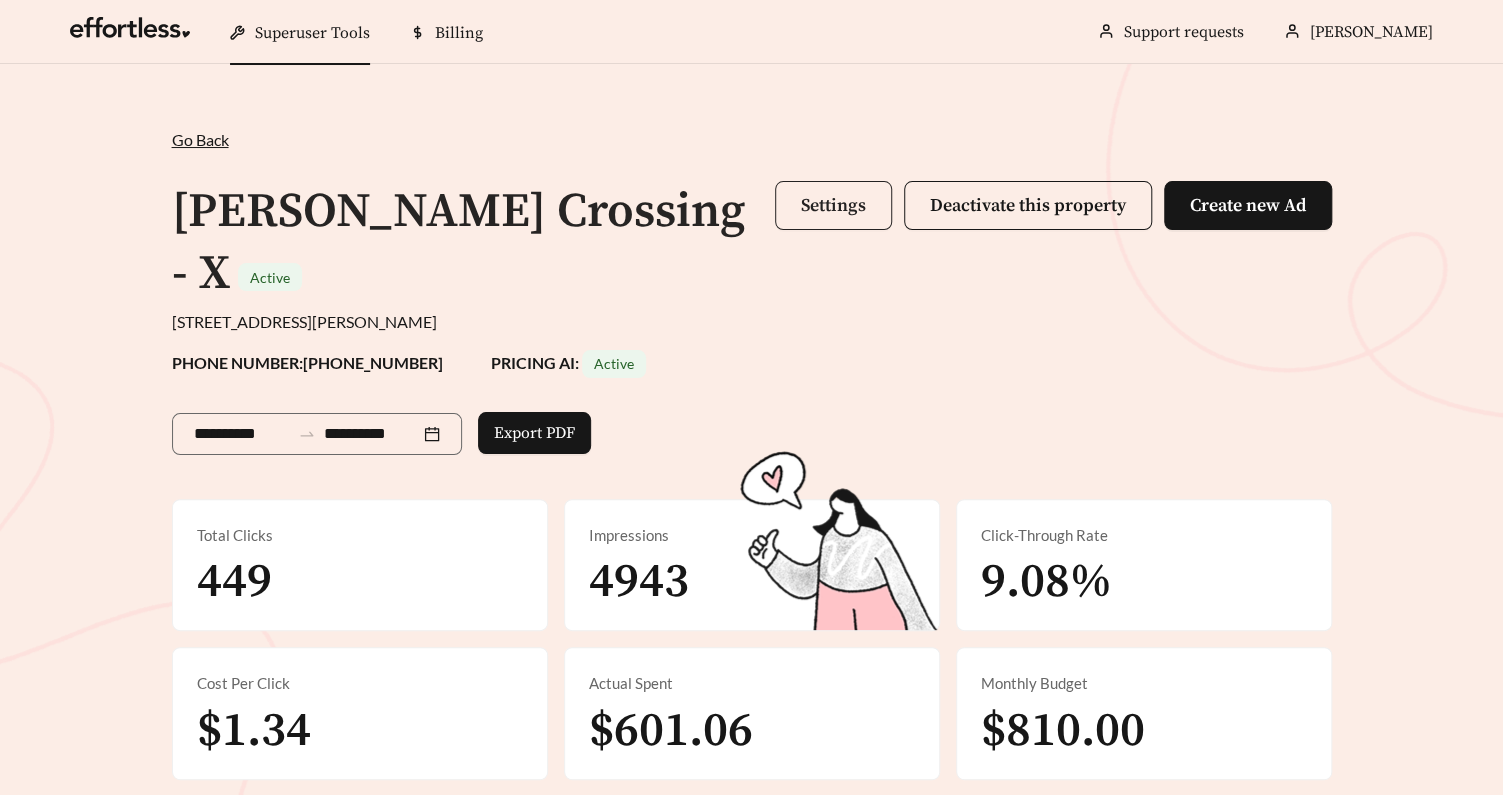 click on "Settings" at bounding box center (833, 205) 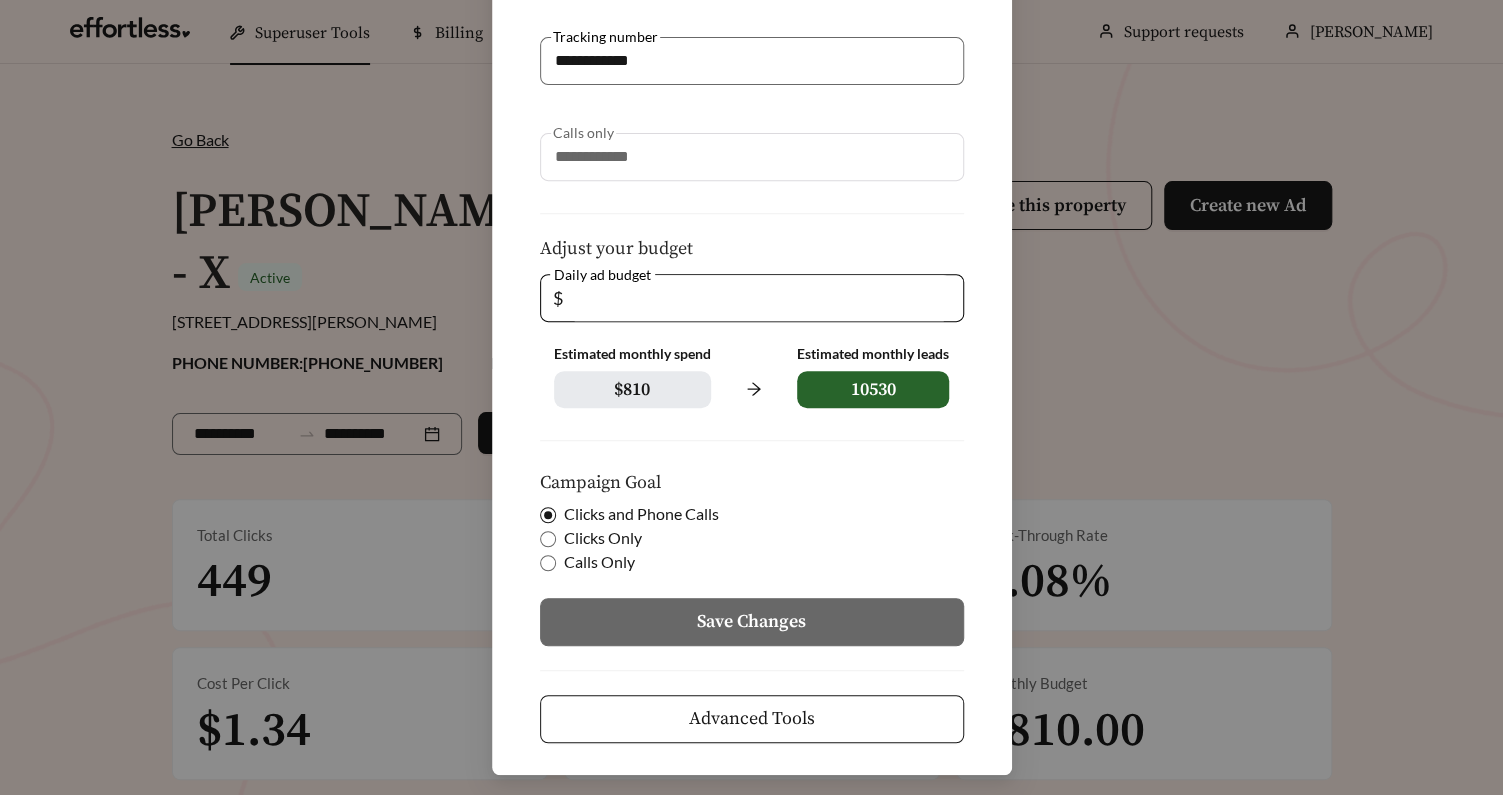 scroll, scrollTop: 331, scrollLeft: 0, axis: vertical 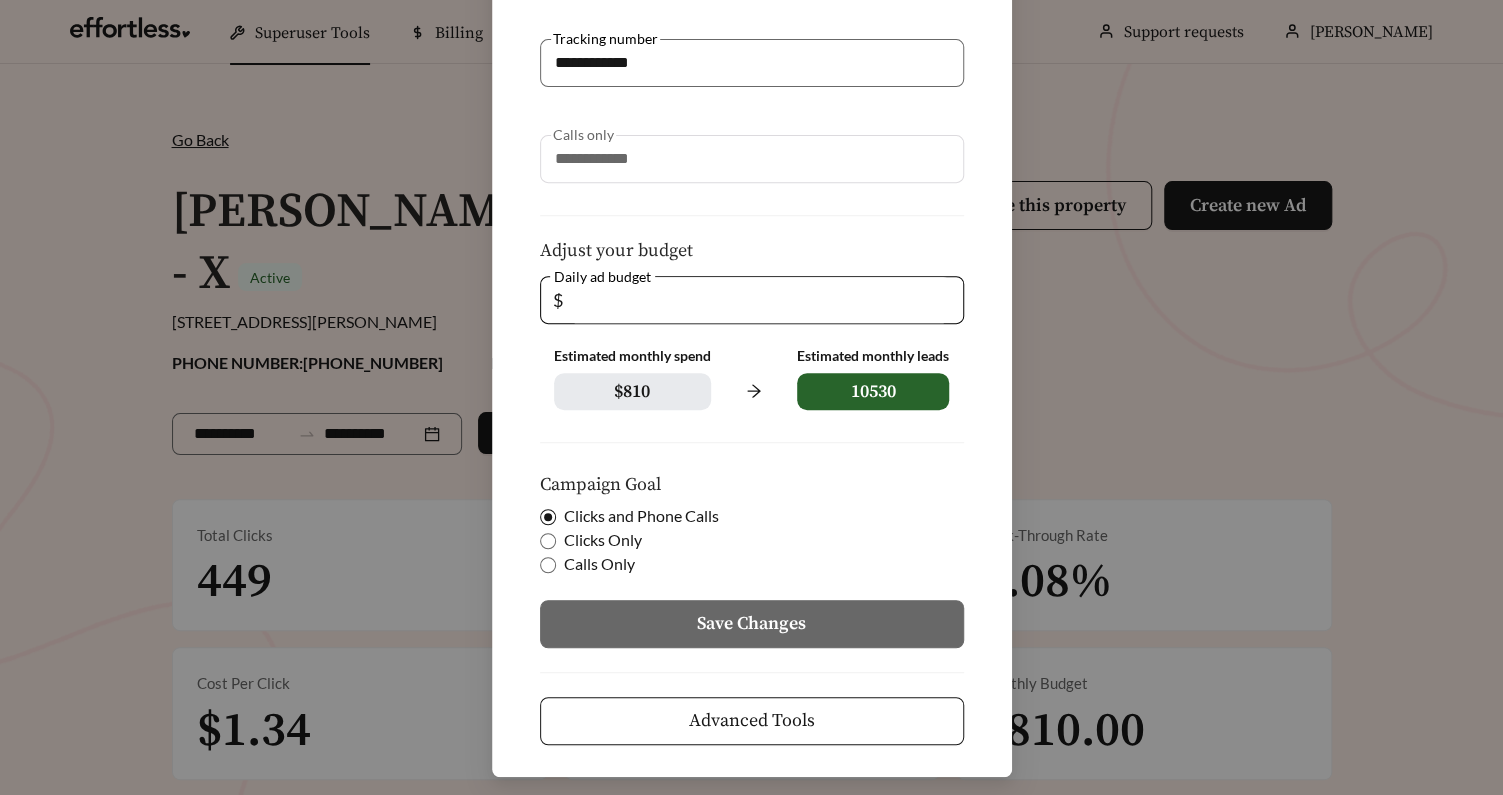 click on "Advanced Tools" at bounding box center (752, 721) 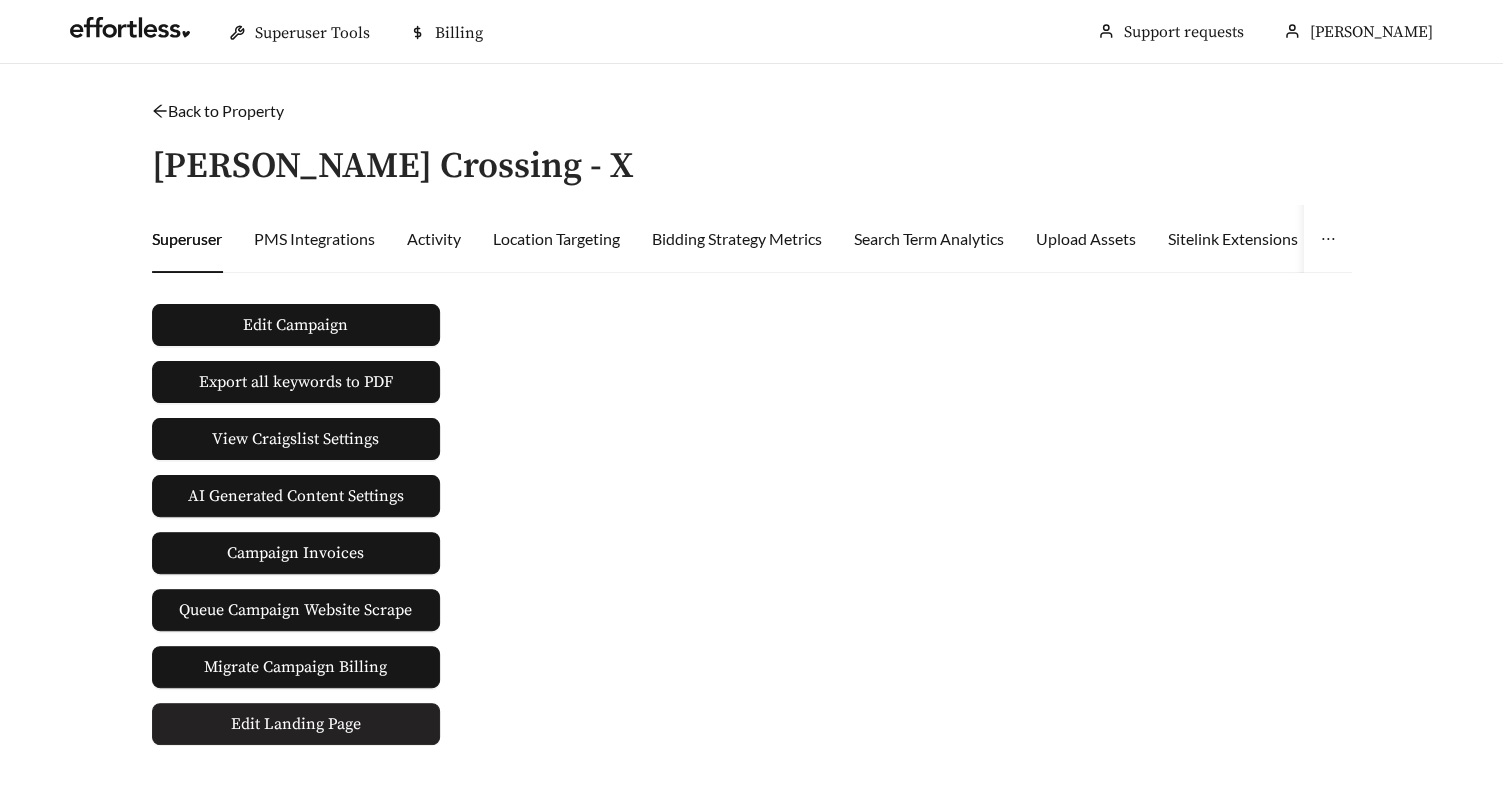 click on "Edit Landing Page" at bounding box center [296, 724] 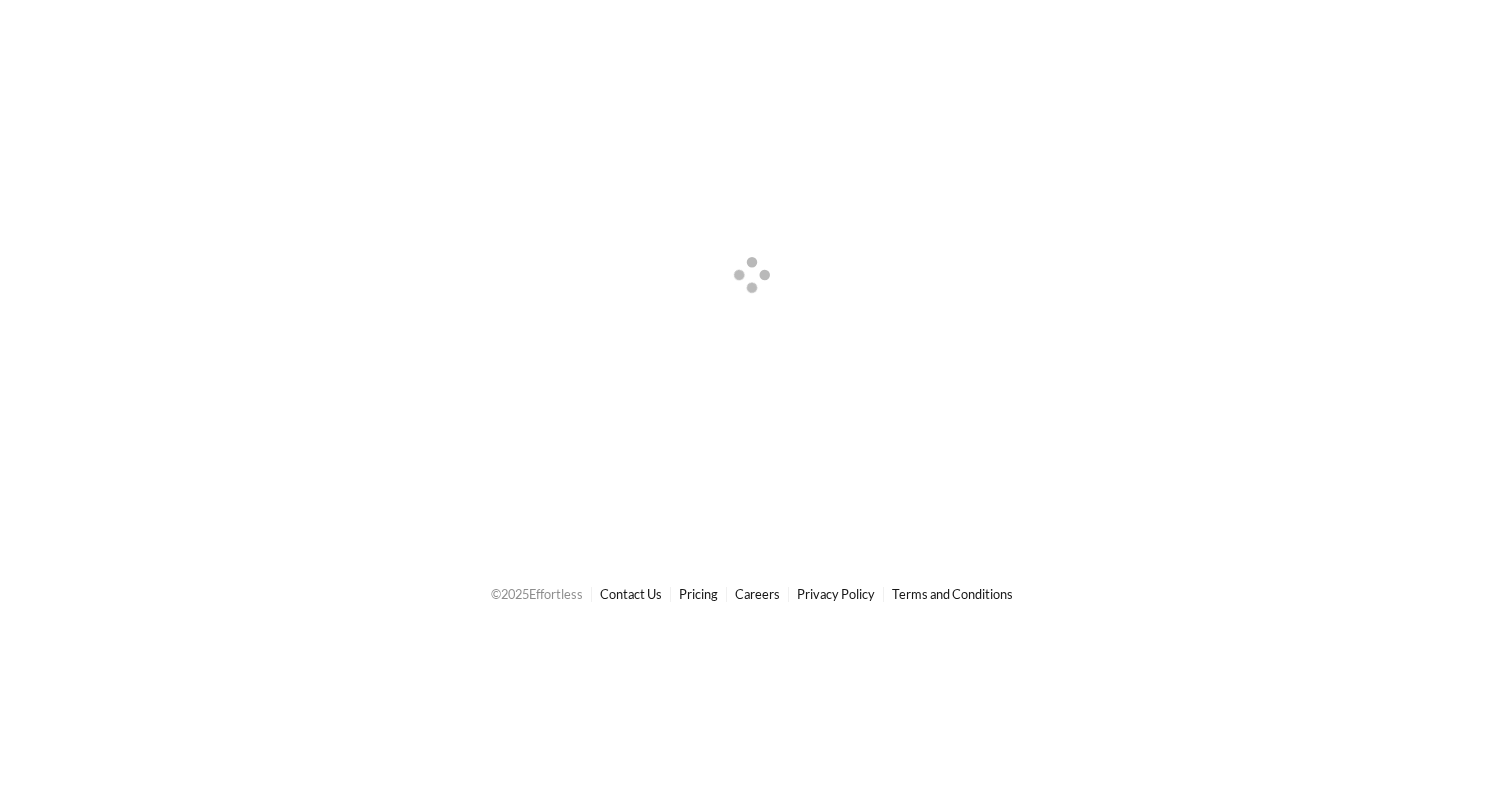 scroll, scrollTop: 0, scrollLeft: 0, axis: both 